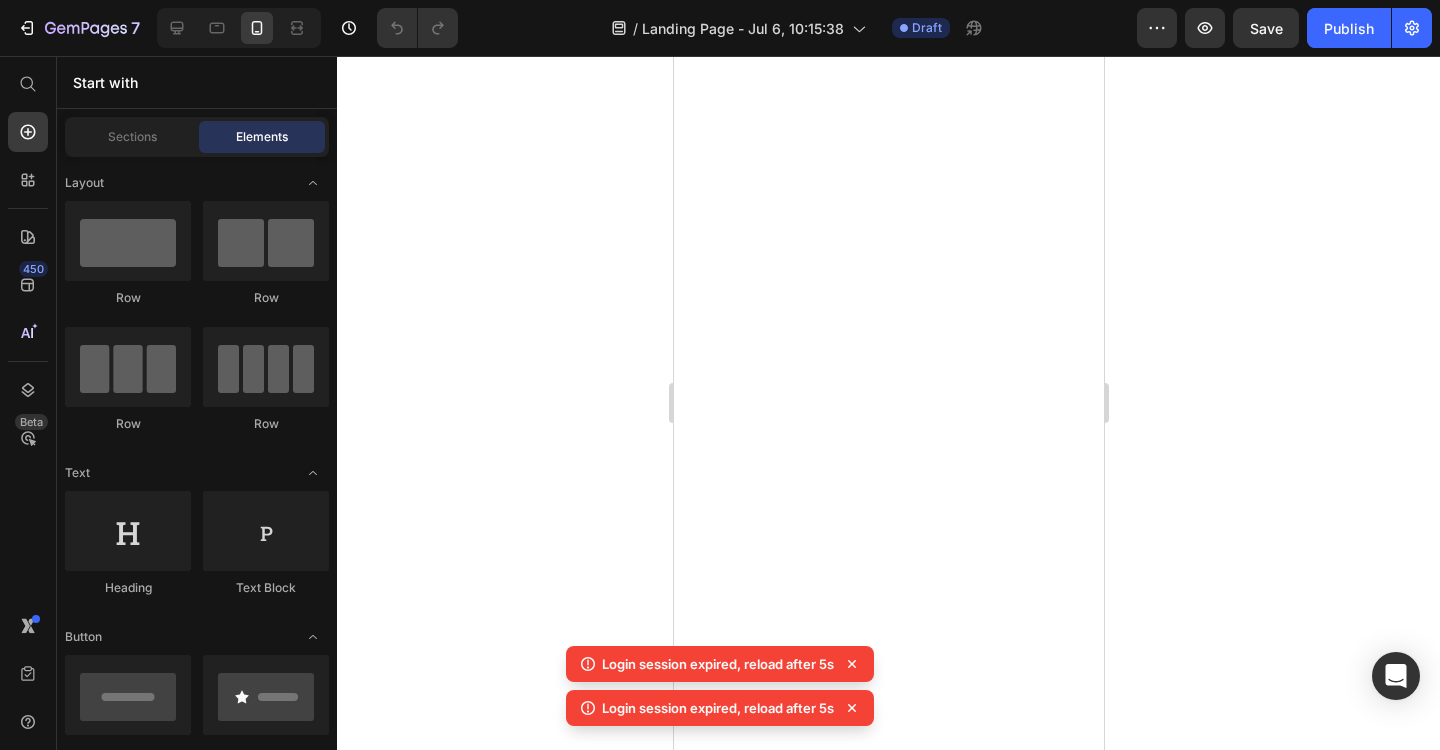 scroll, scrollTop: 0, scrollLeft: 0, axis: both 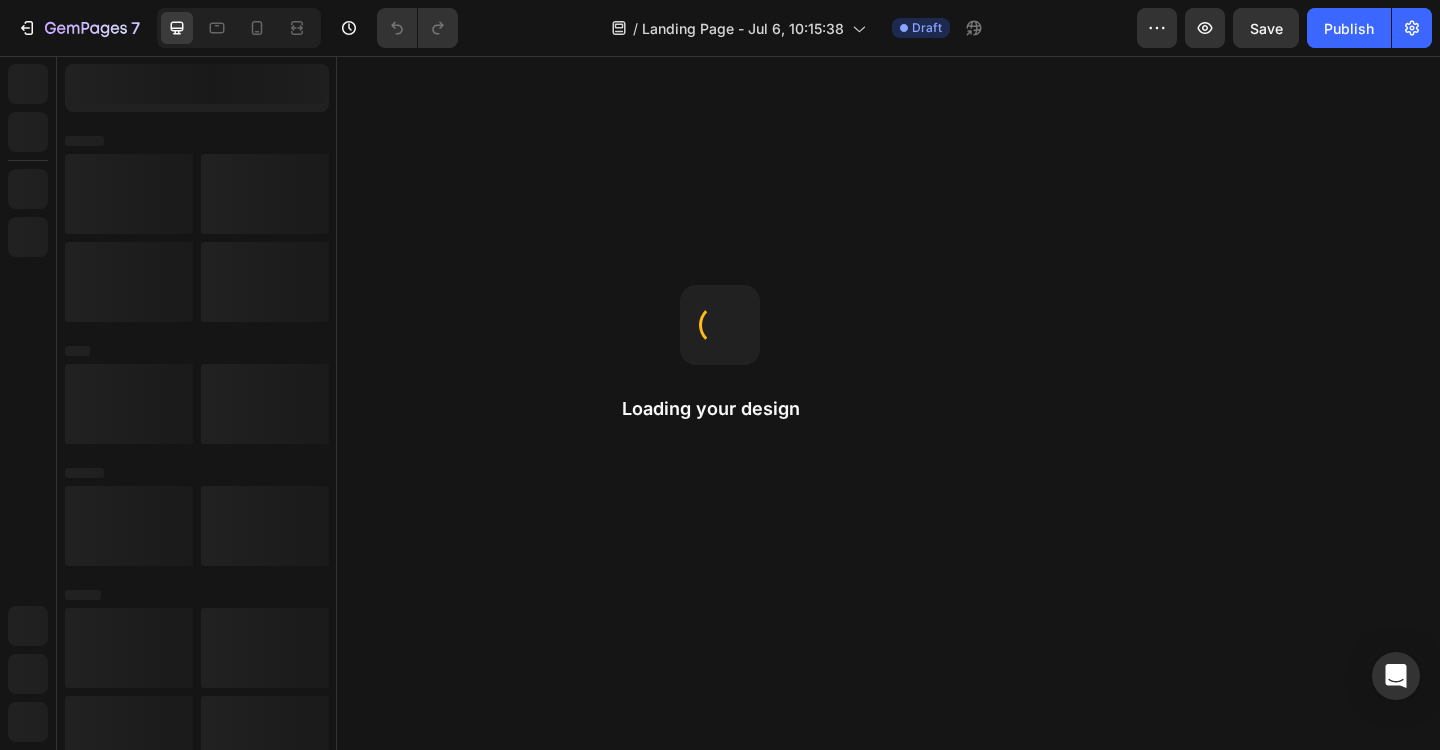 select on "572159649309459665" 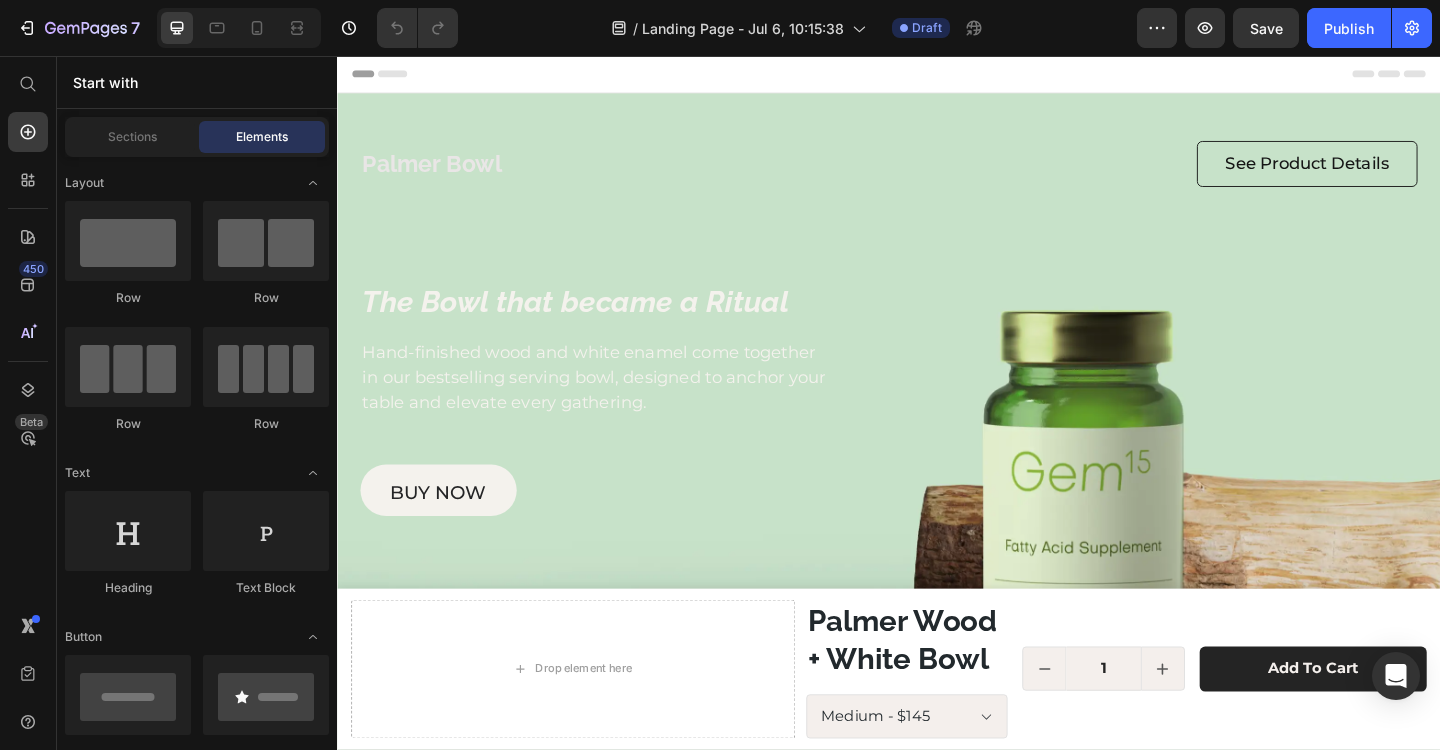 scroll, scrollTop: 0, scrollLeft: 0, axis: both 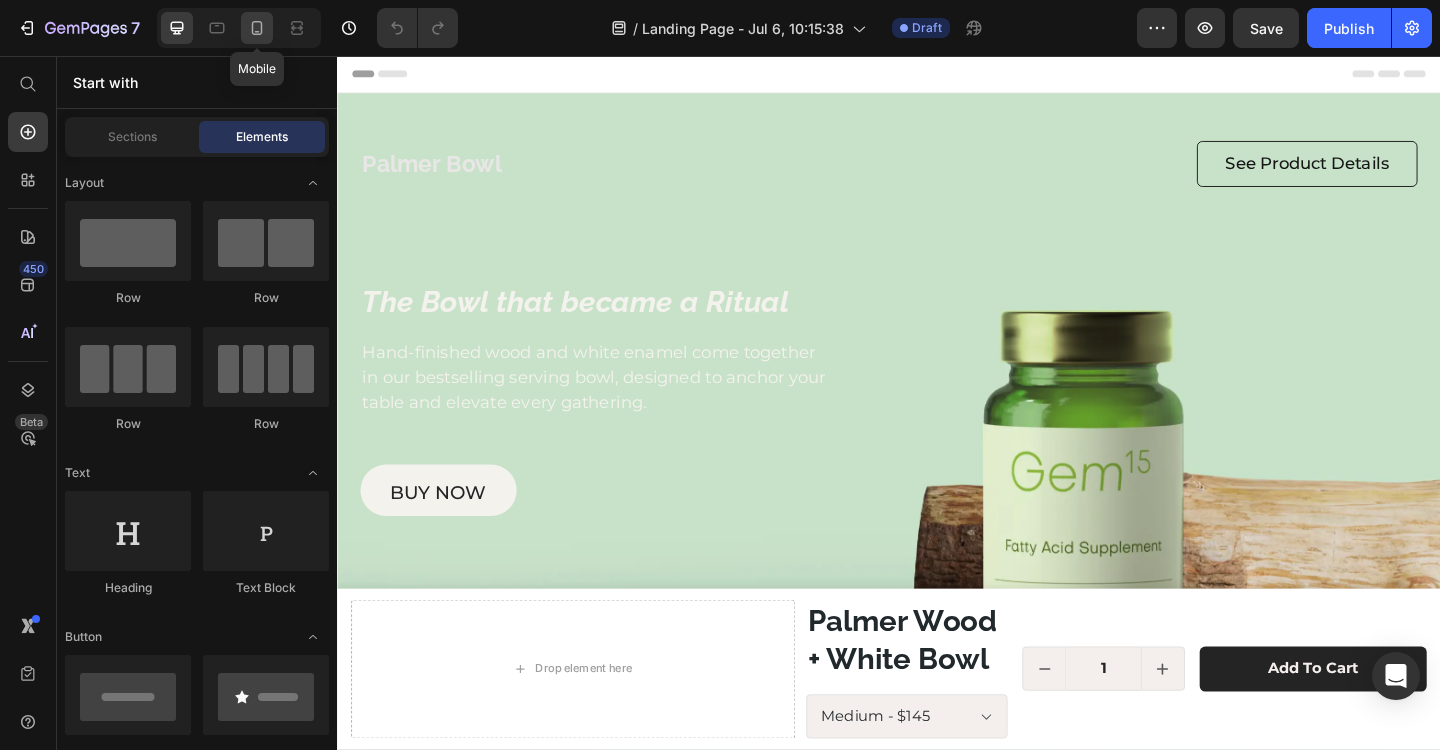 click 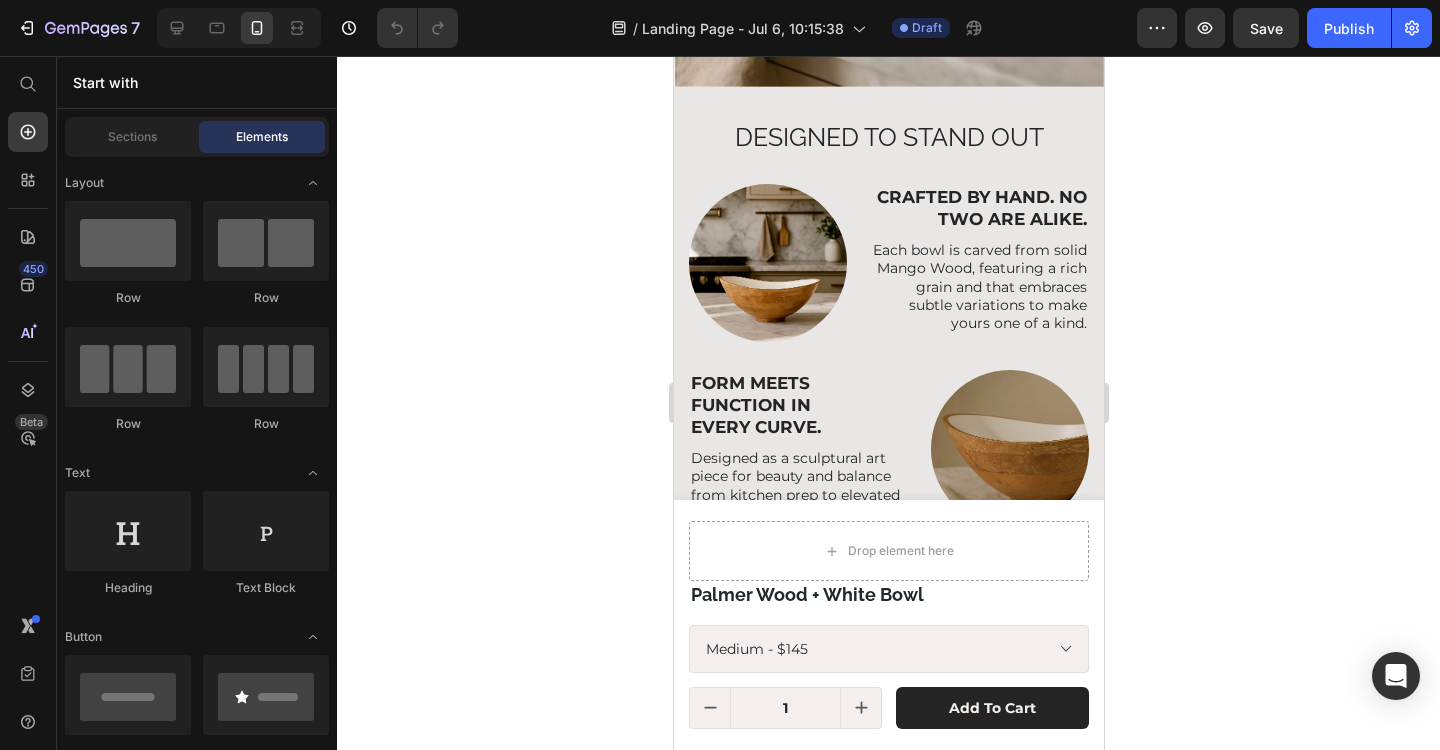 select on "Medium" 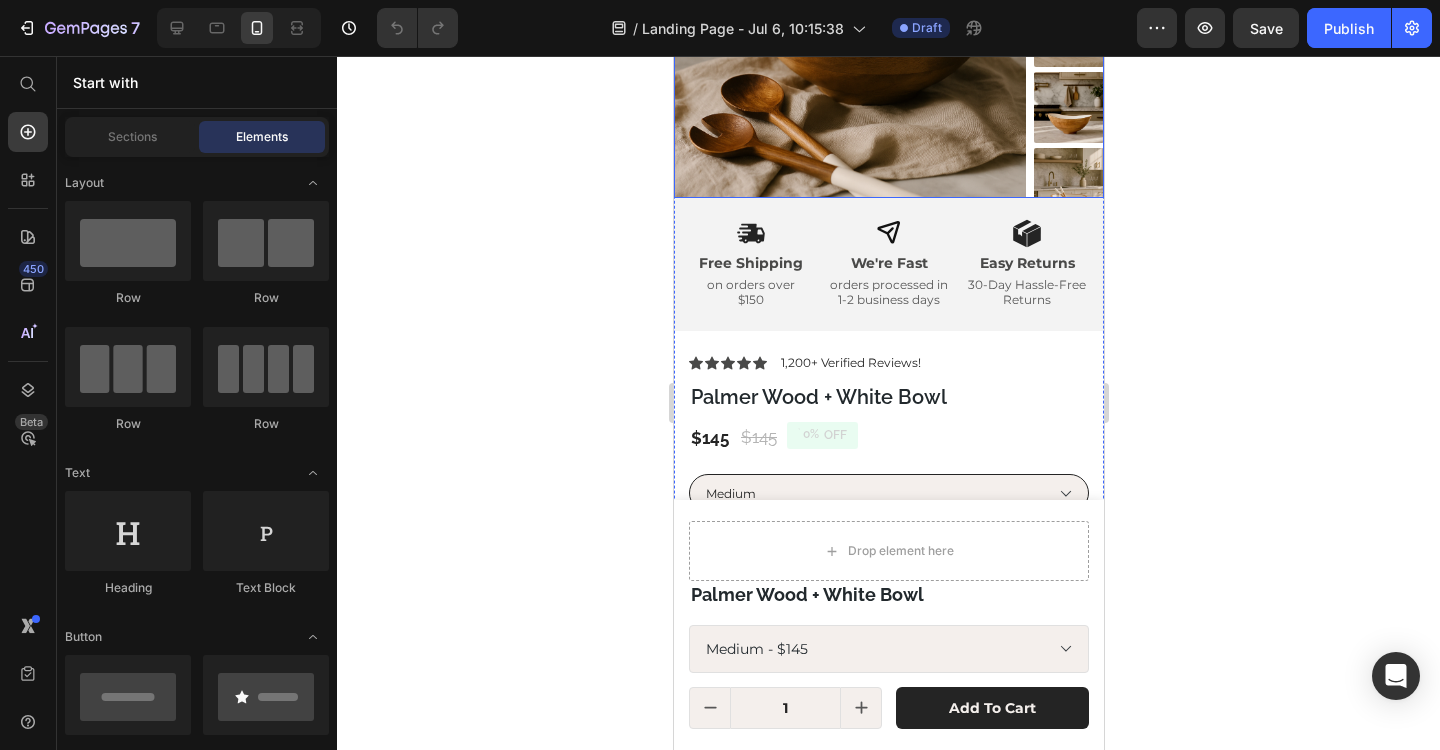 scroll, scrollTop: 2236, scrollLeft: 0, axis: vertical 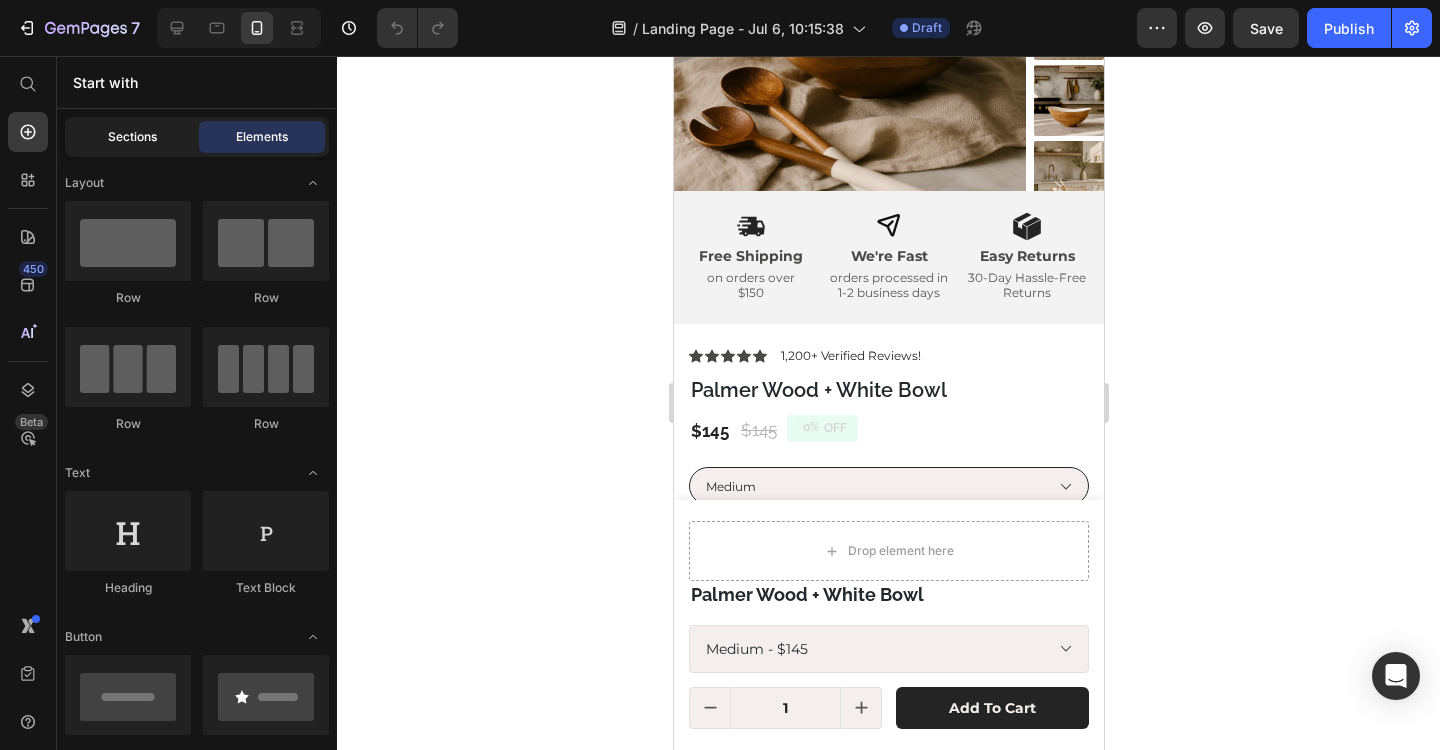 click on "Sections" at bounding box center (132, 137) 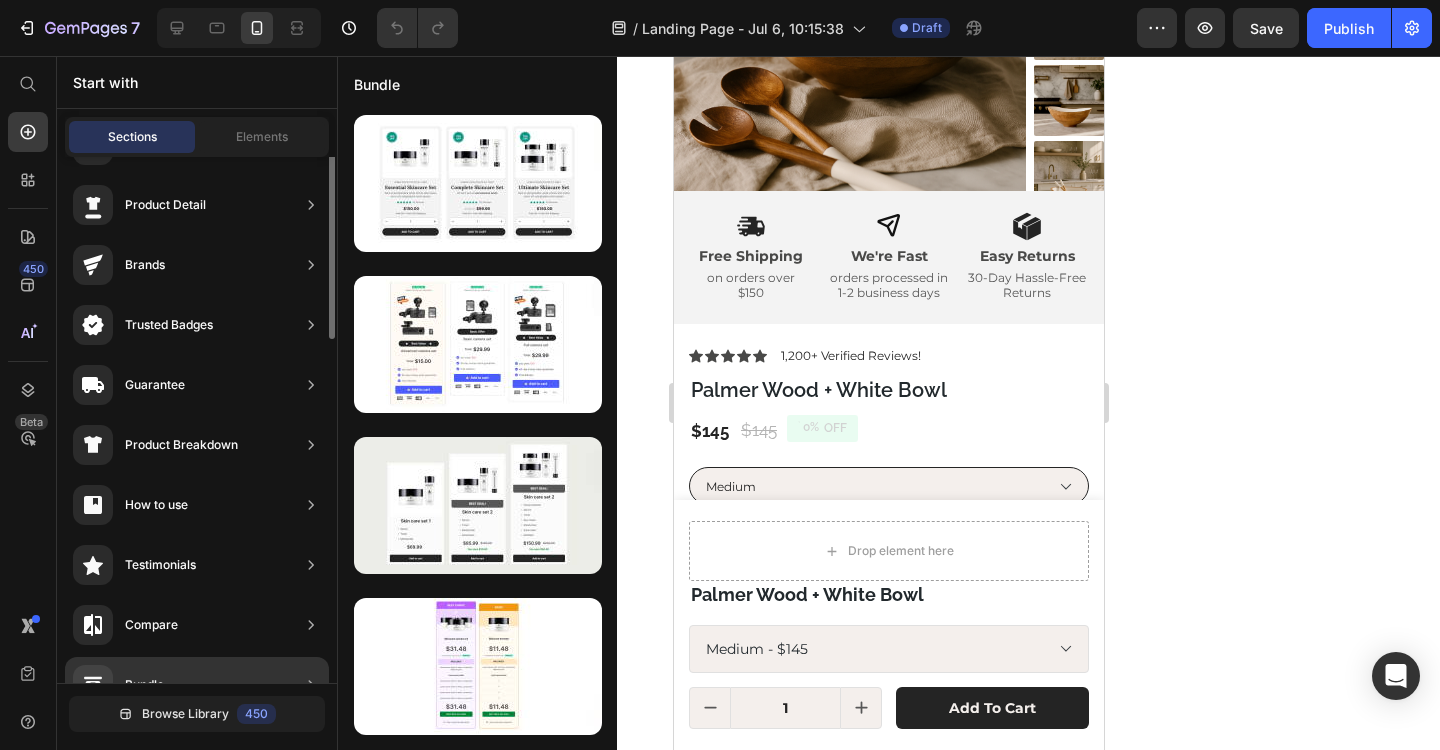 scroll, scrollTop: 0, scrollLeft: 0, axis: both 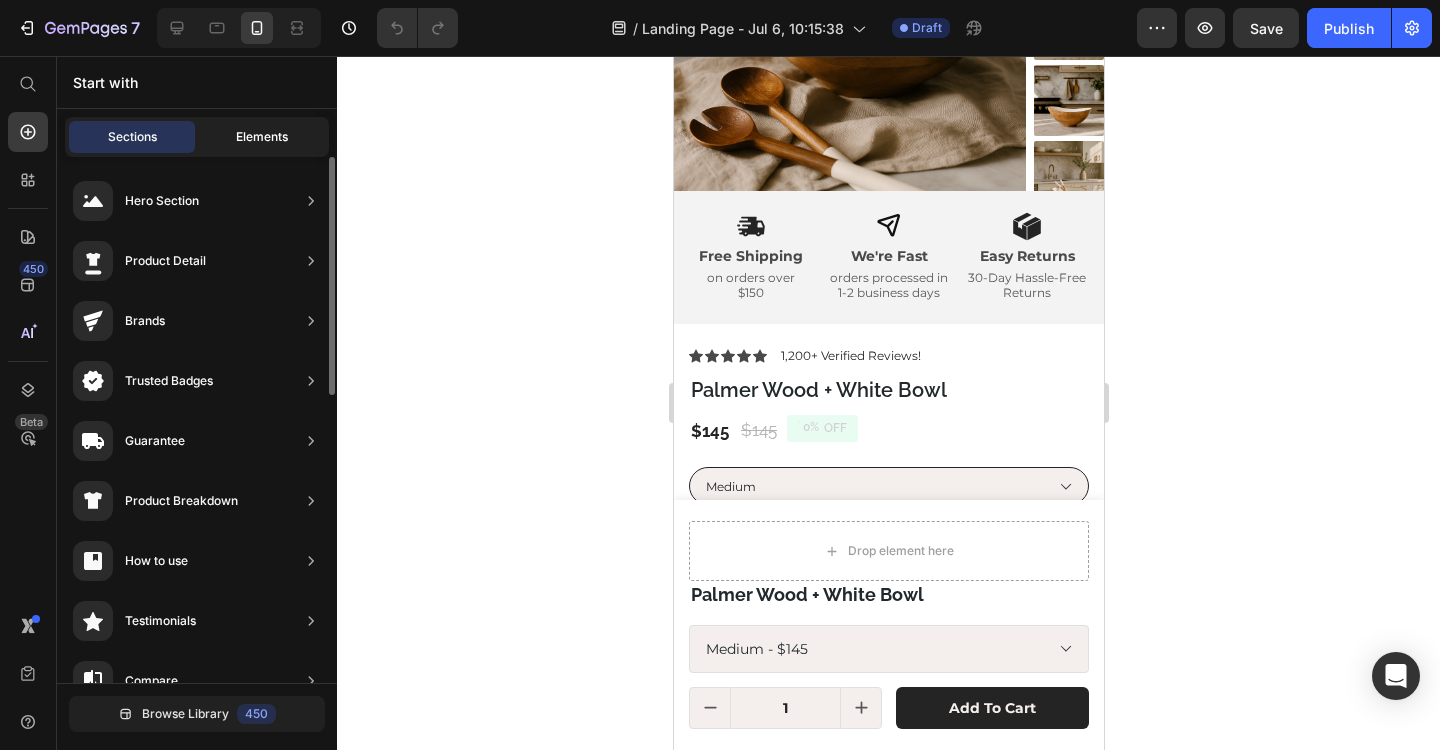 click on "Elements" at bounding box center (262, 137) 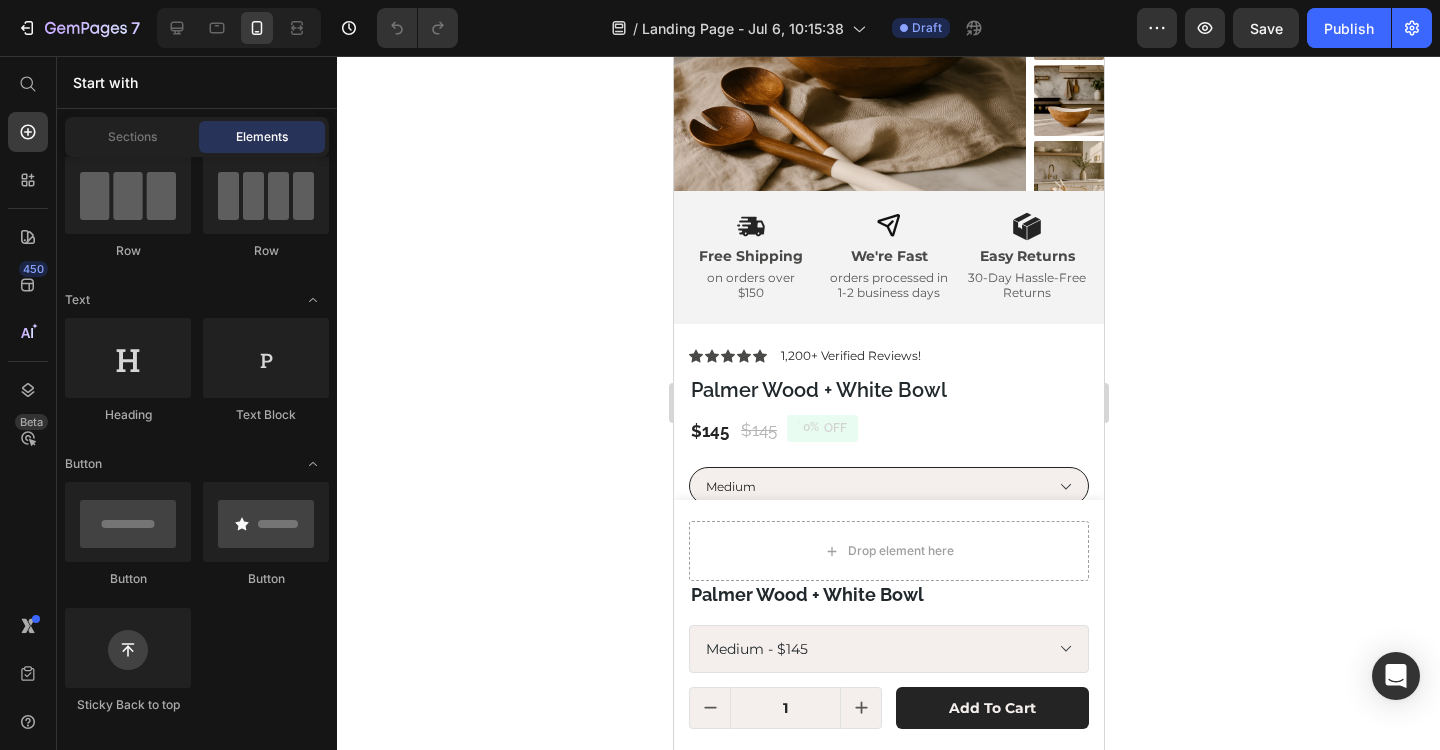 scroll, scrollTop: 0, scrollLeft: 0, axis: both 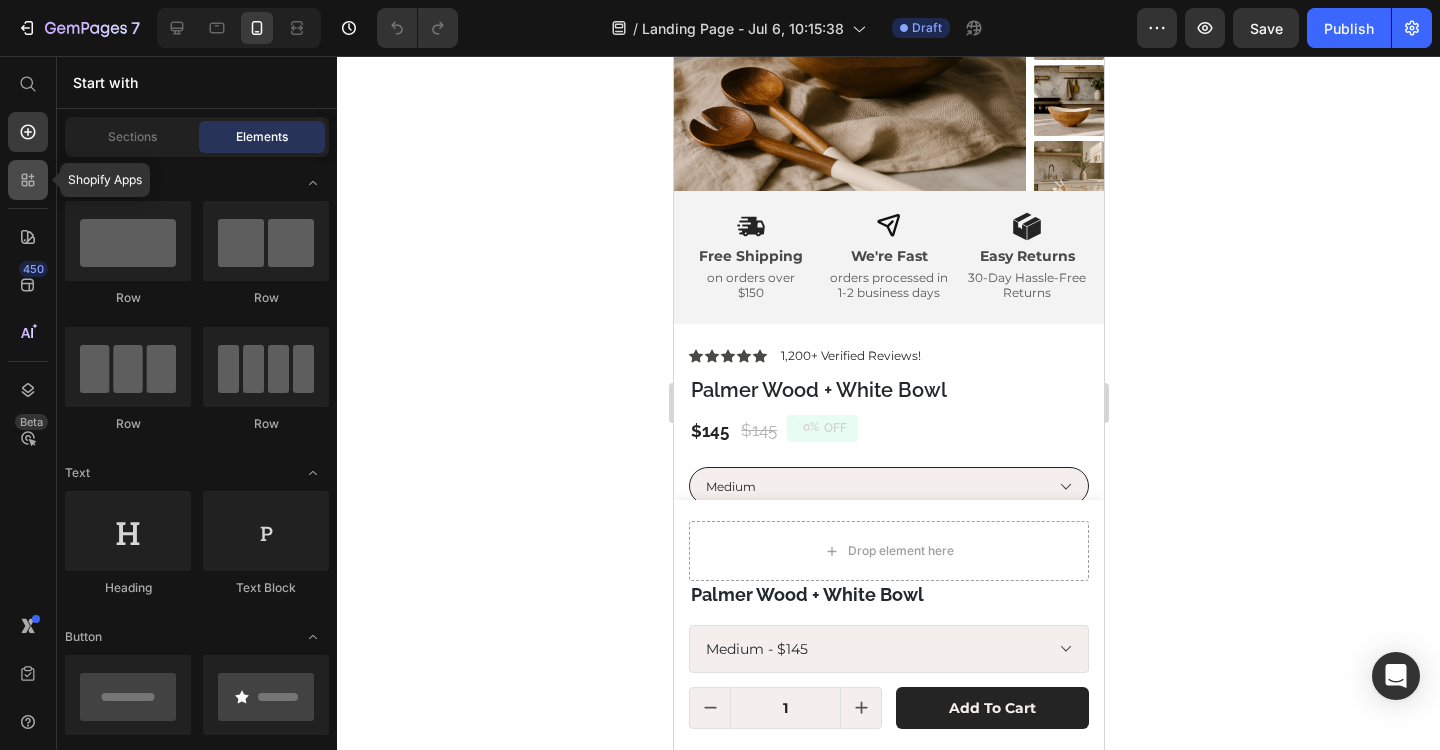 click 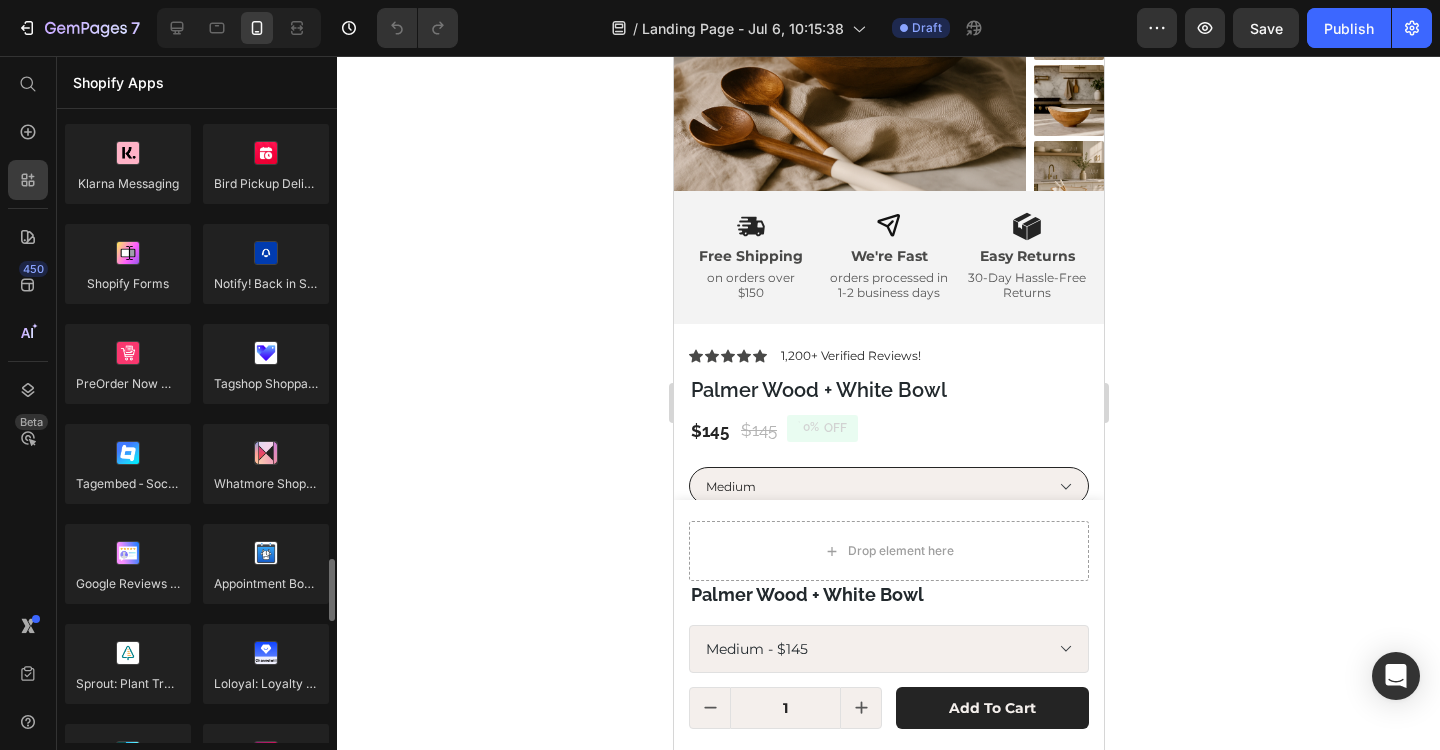 scroll, scrollTop: 5692, scrollLeft: 0, axis: vertical 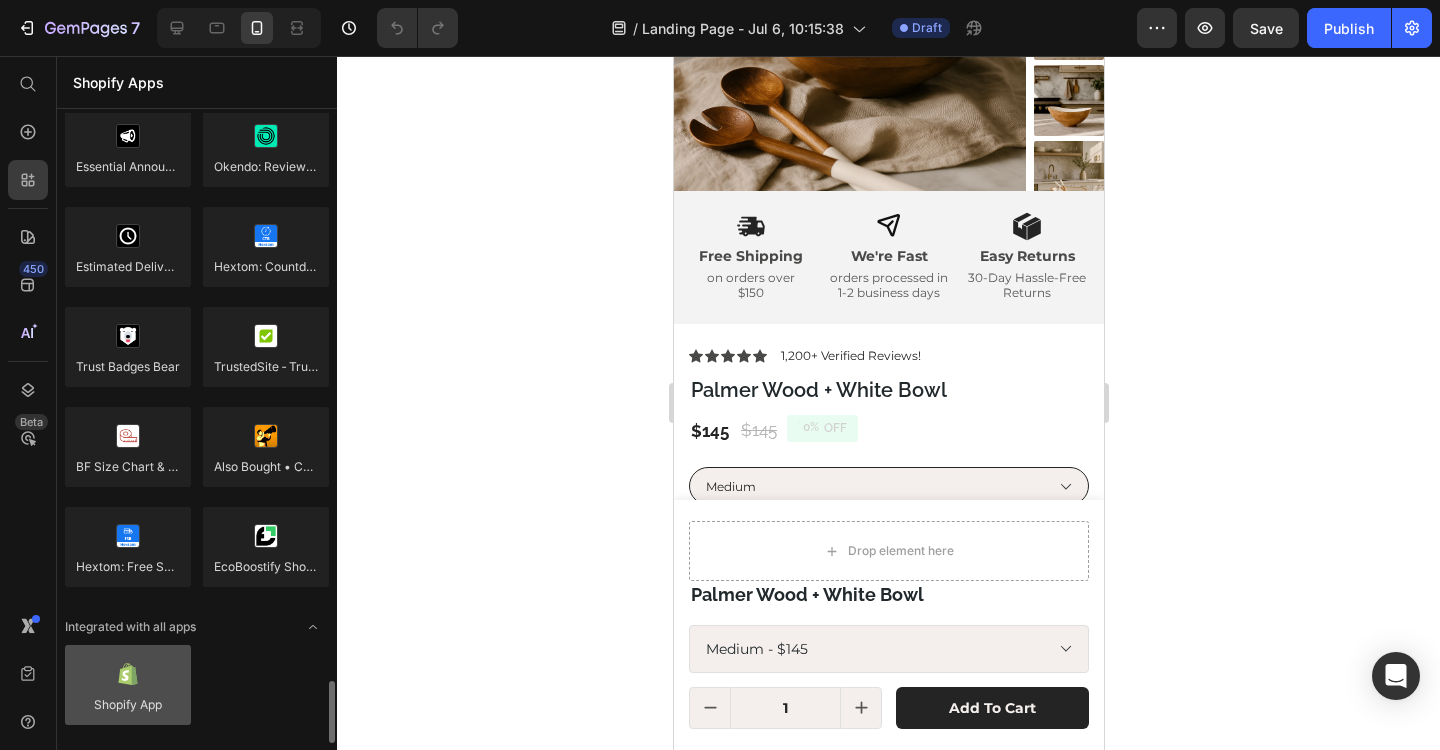 click at bounding box center (128, 685) 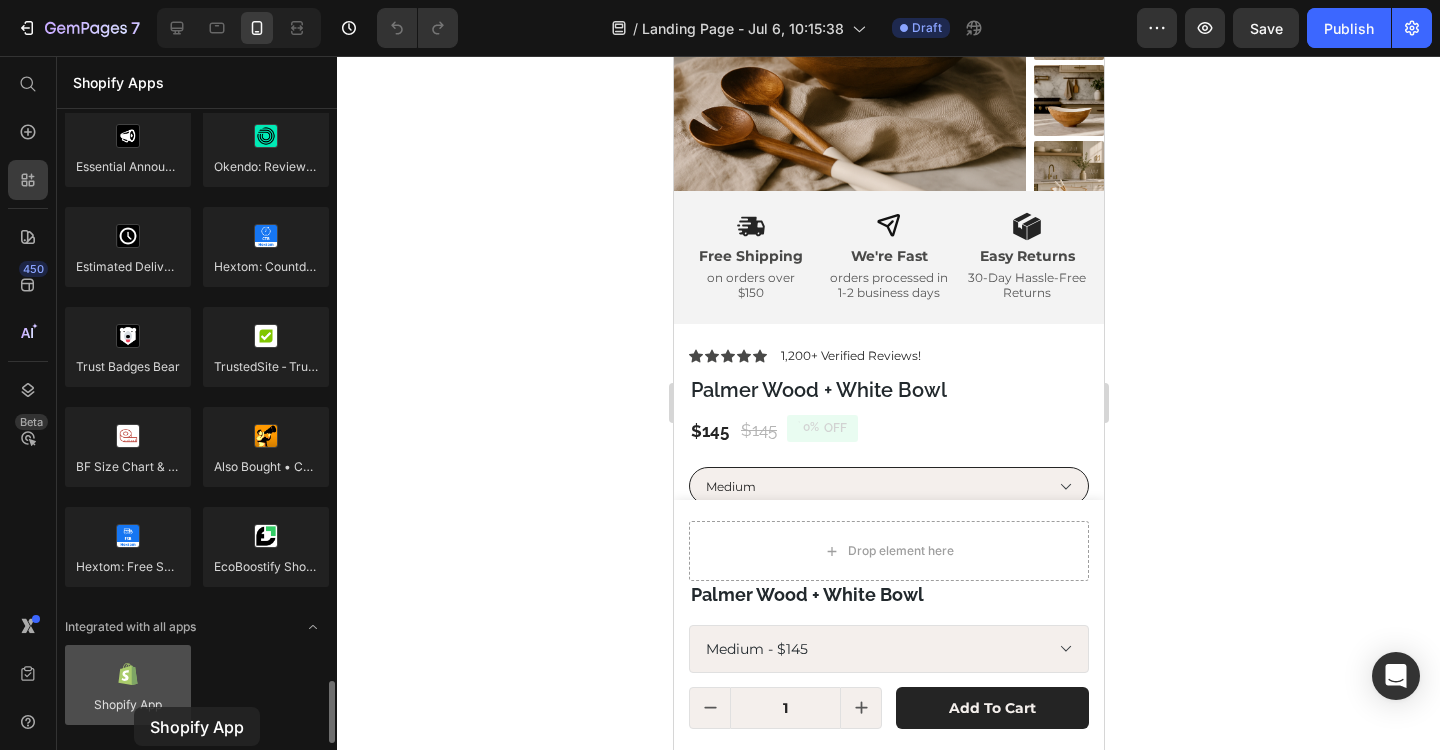 click at bounding box center (128, 685) 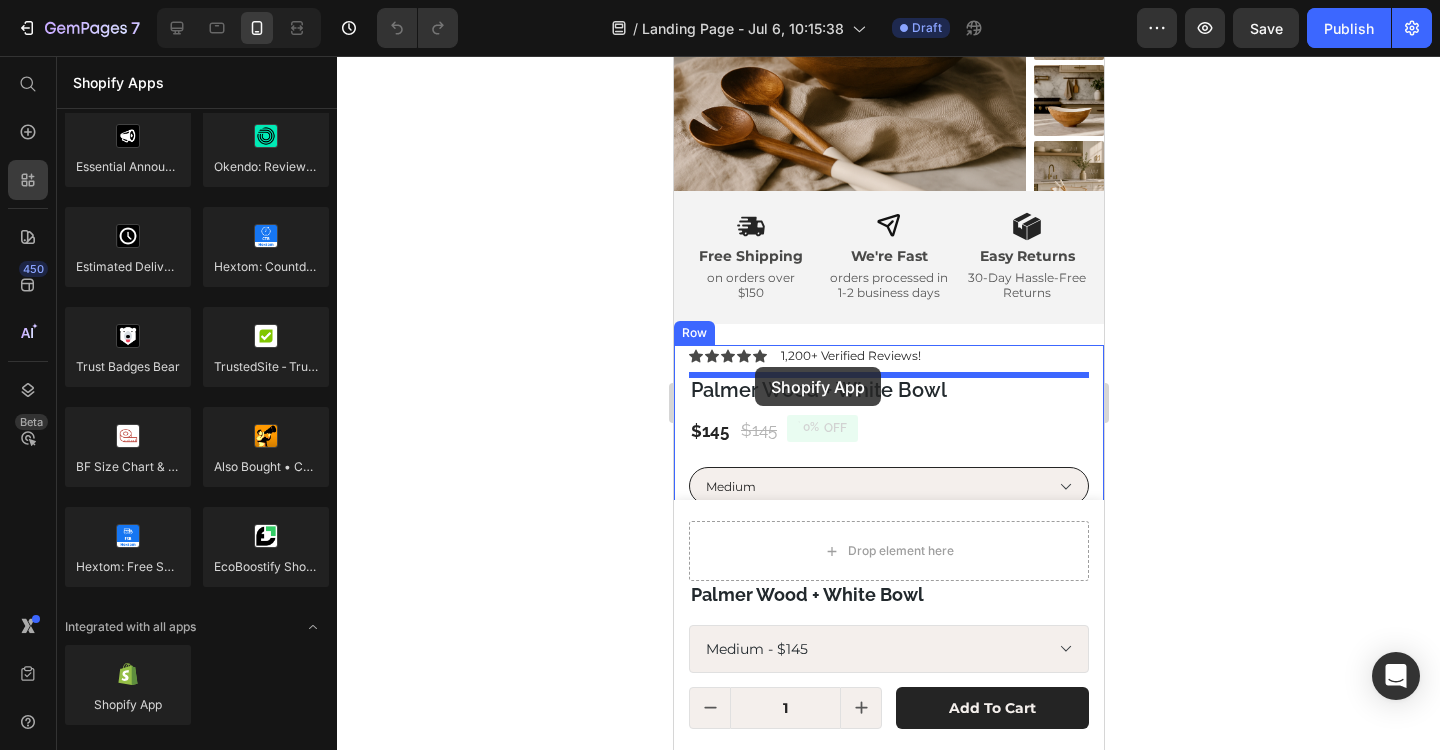 drag, startPoint x: 773, startPoint y: 750, endPoint x: 754, endPoint y: 367, distance: 383.47098 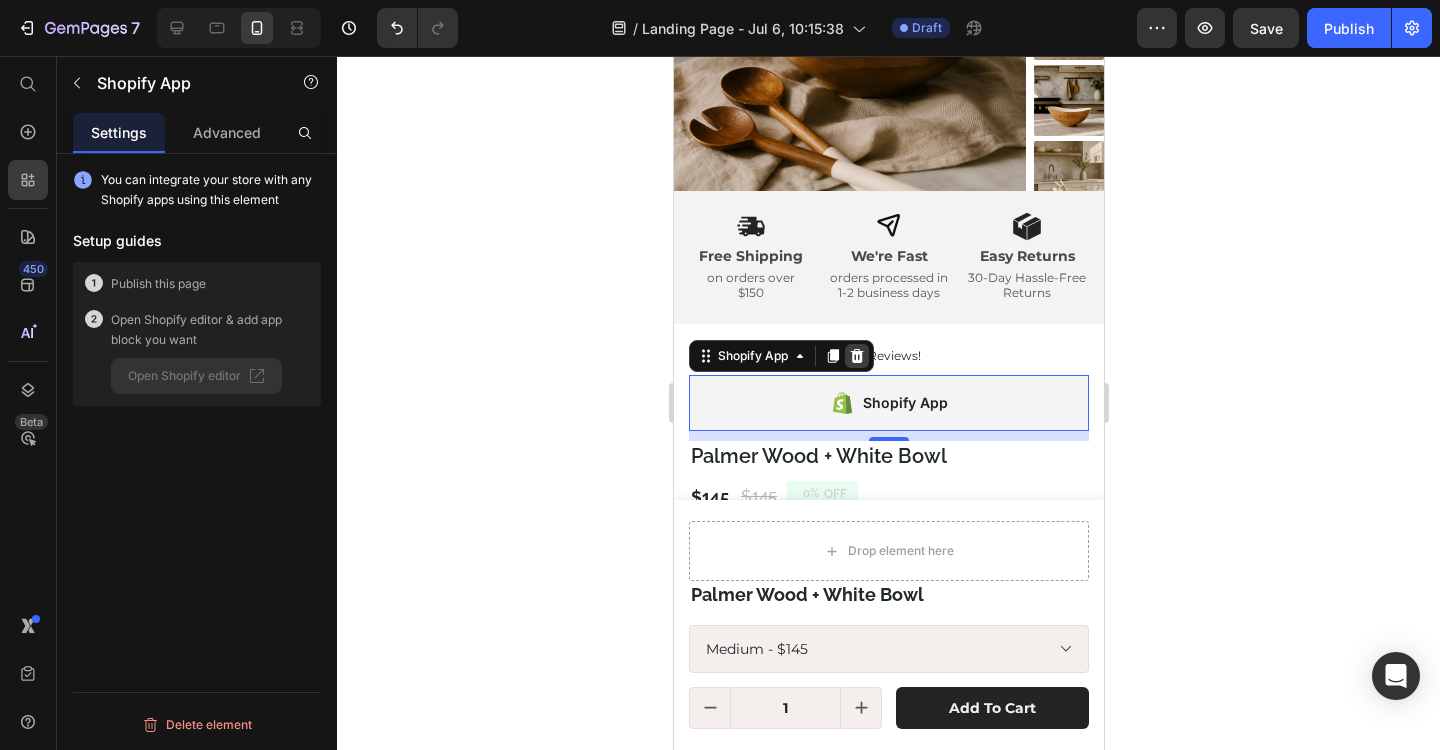 click 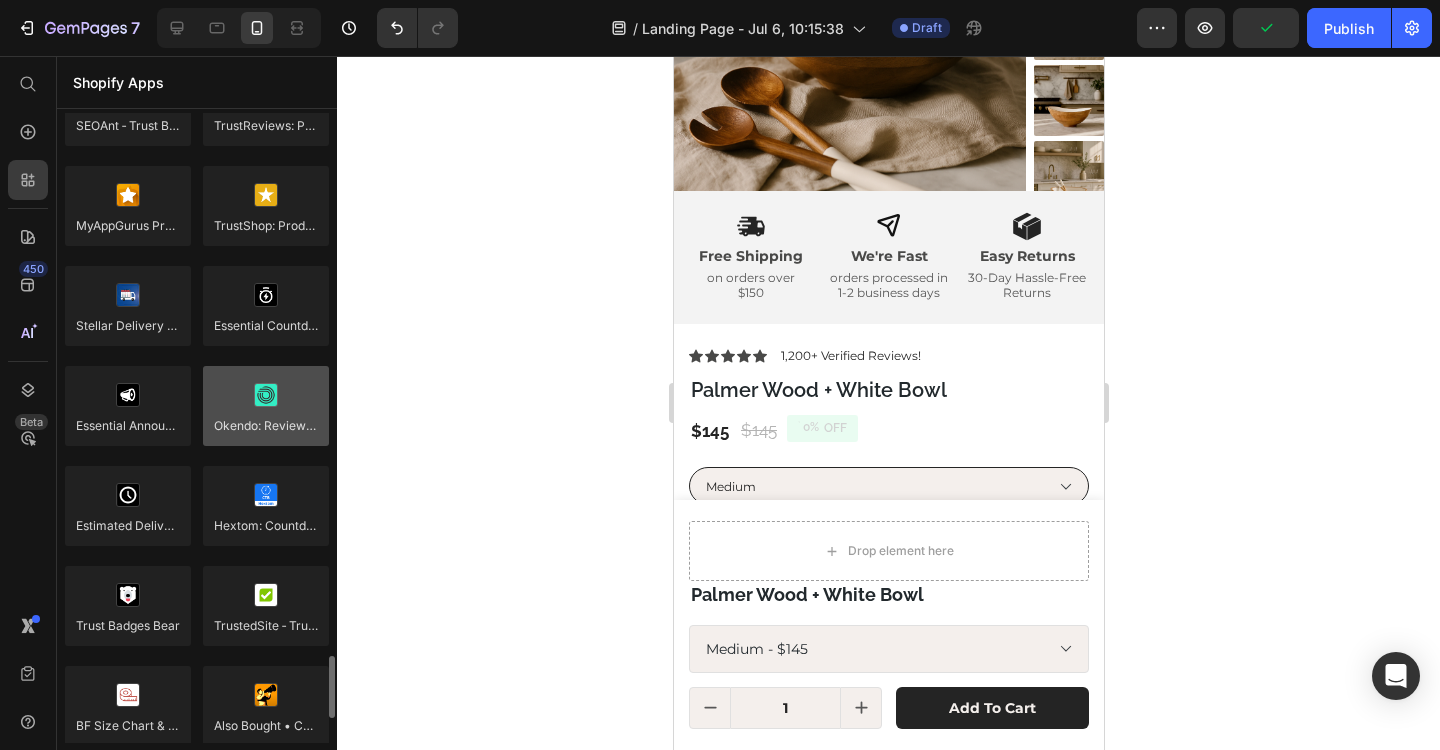 scroll, scrollTop: 5434, scrollLeft: 0, axis: vertical 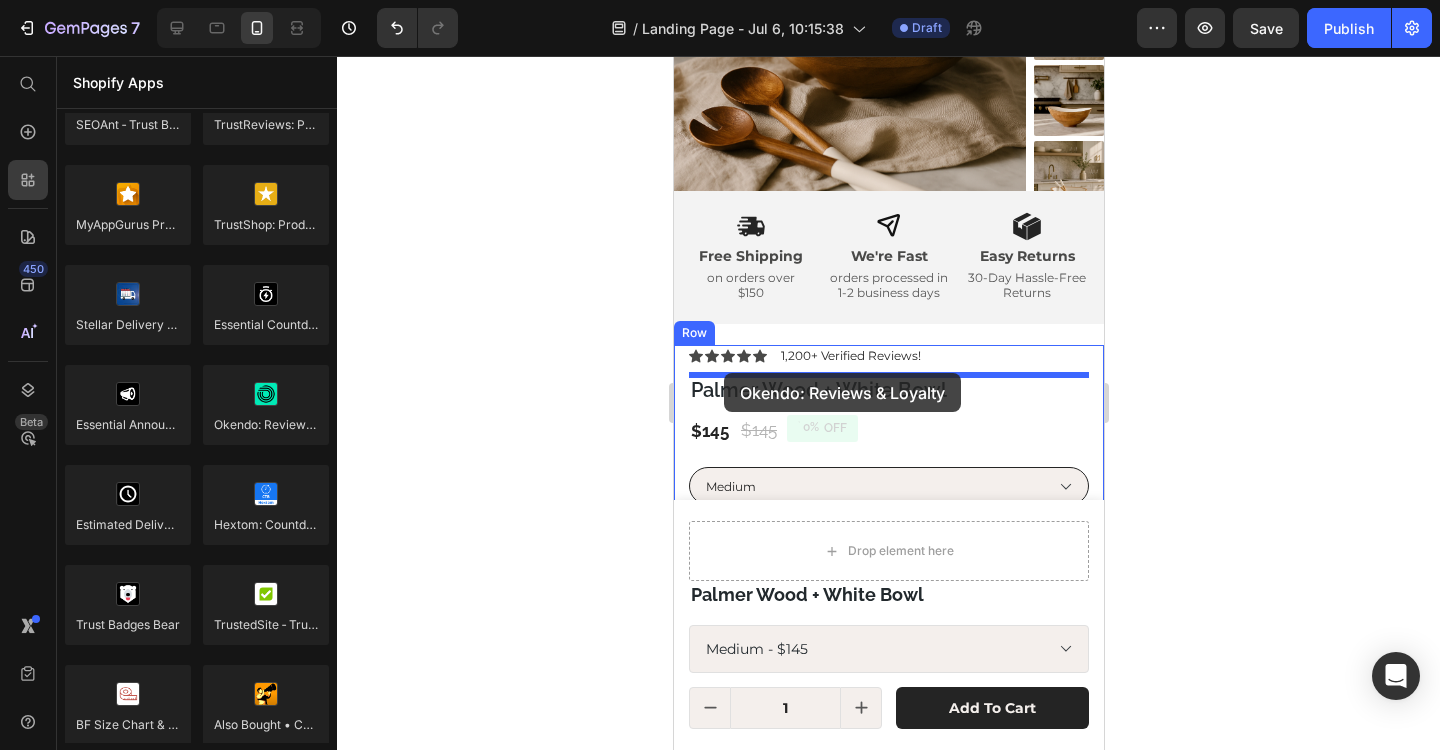 drag, startPoint x: 938, startPoint y: 468, endPoint x: 723, endPoint y: 373, distance: 235.05319 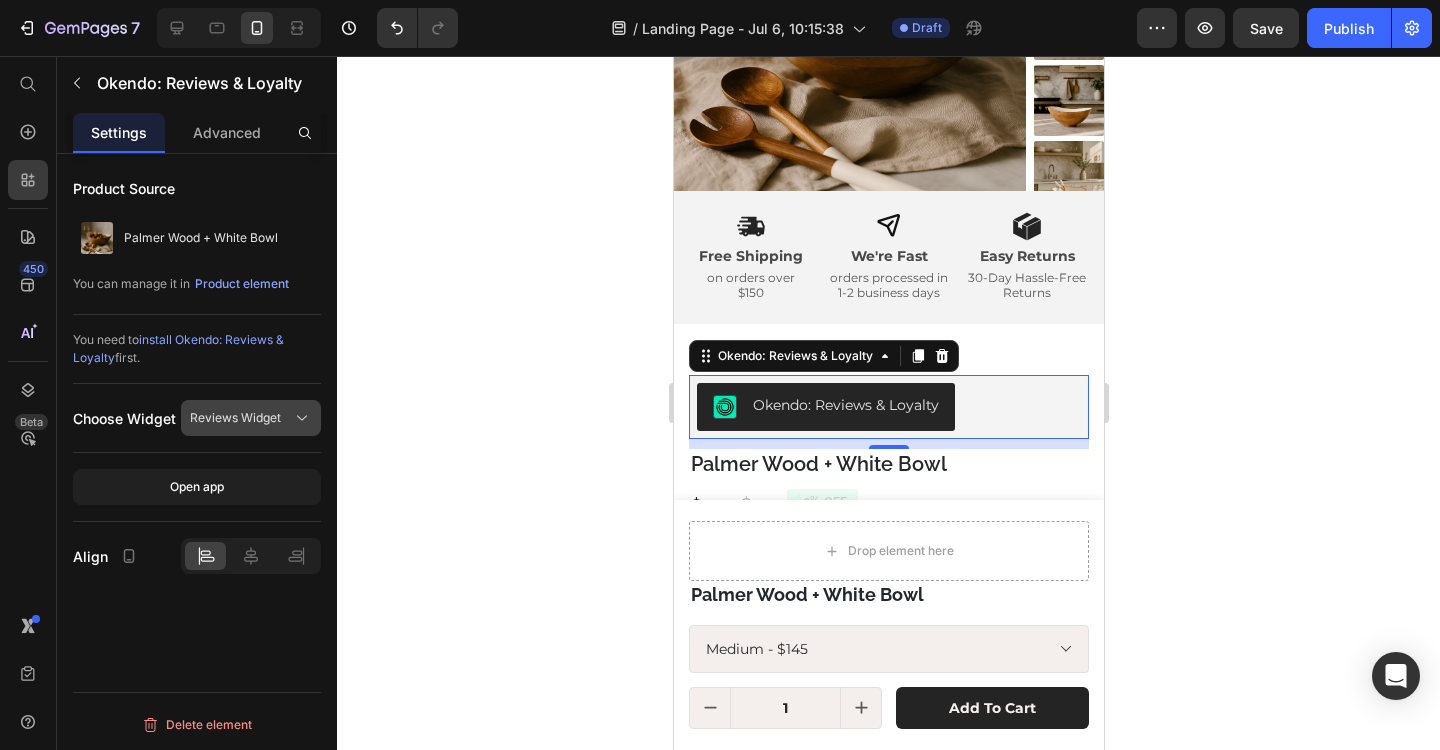 click on "Reviews Widget" at bounding box center (235, 418) 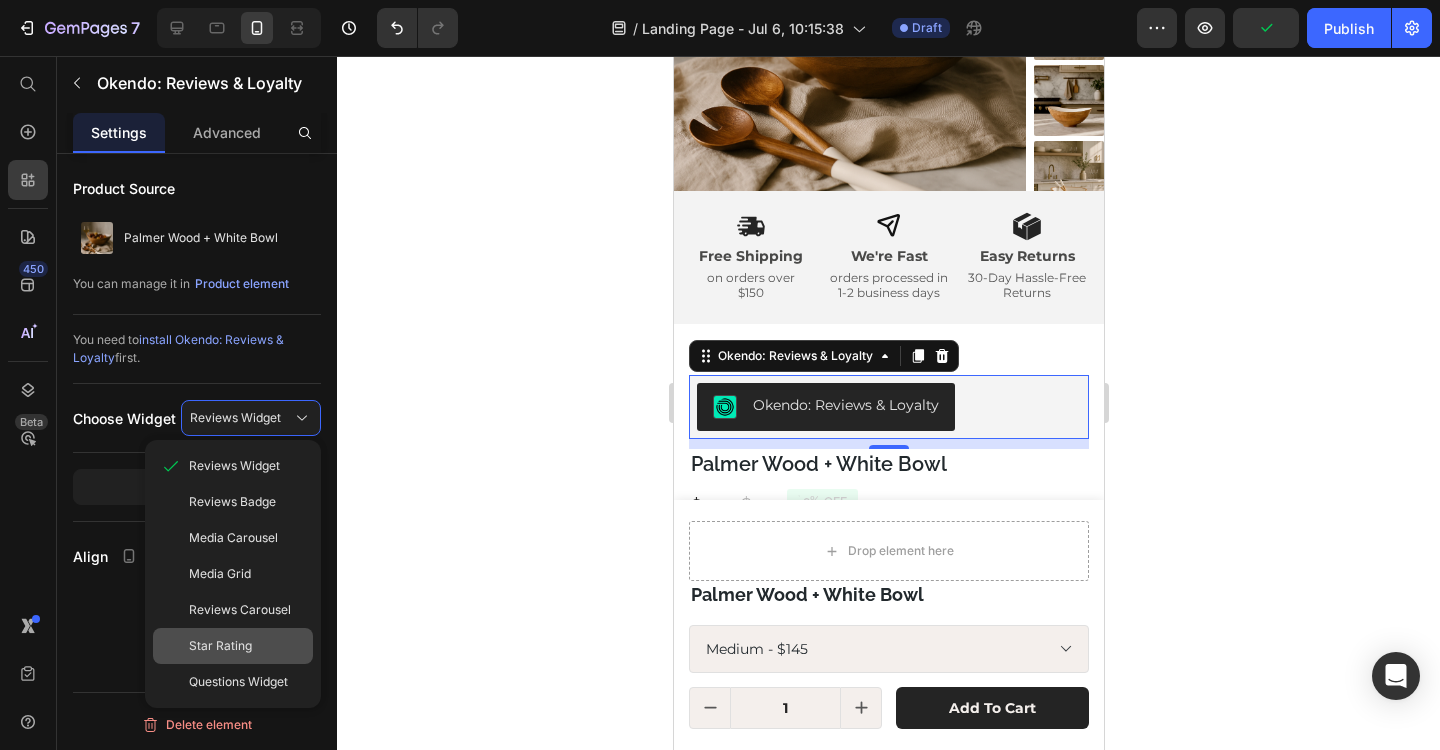 click on "Star Rating" at bounding box center (220, 646) 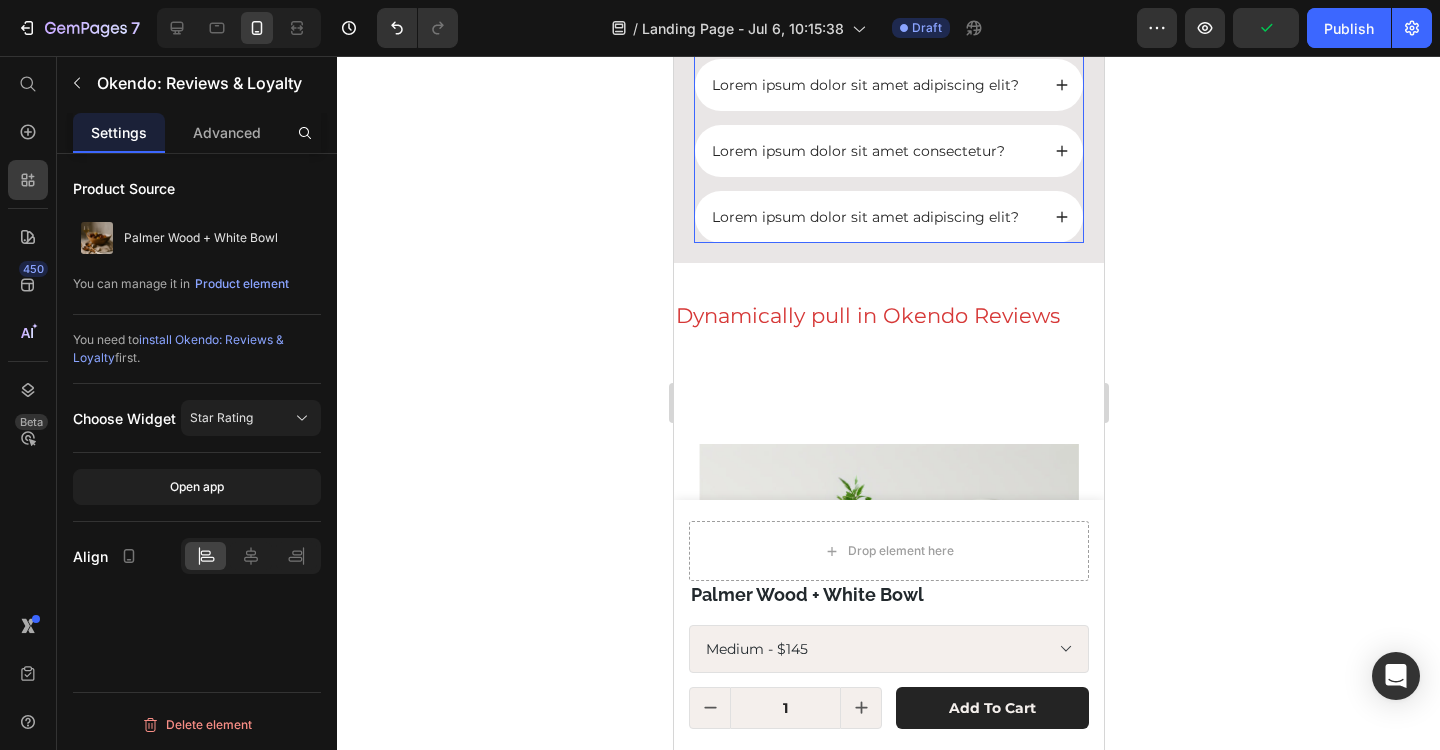 scroll, scrollTop: 7816, scrollLeft: 0, axis: vertical 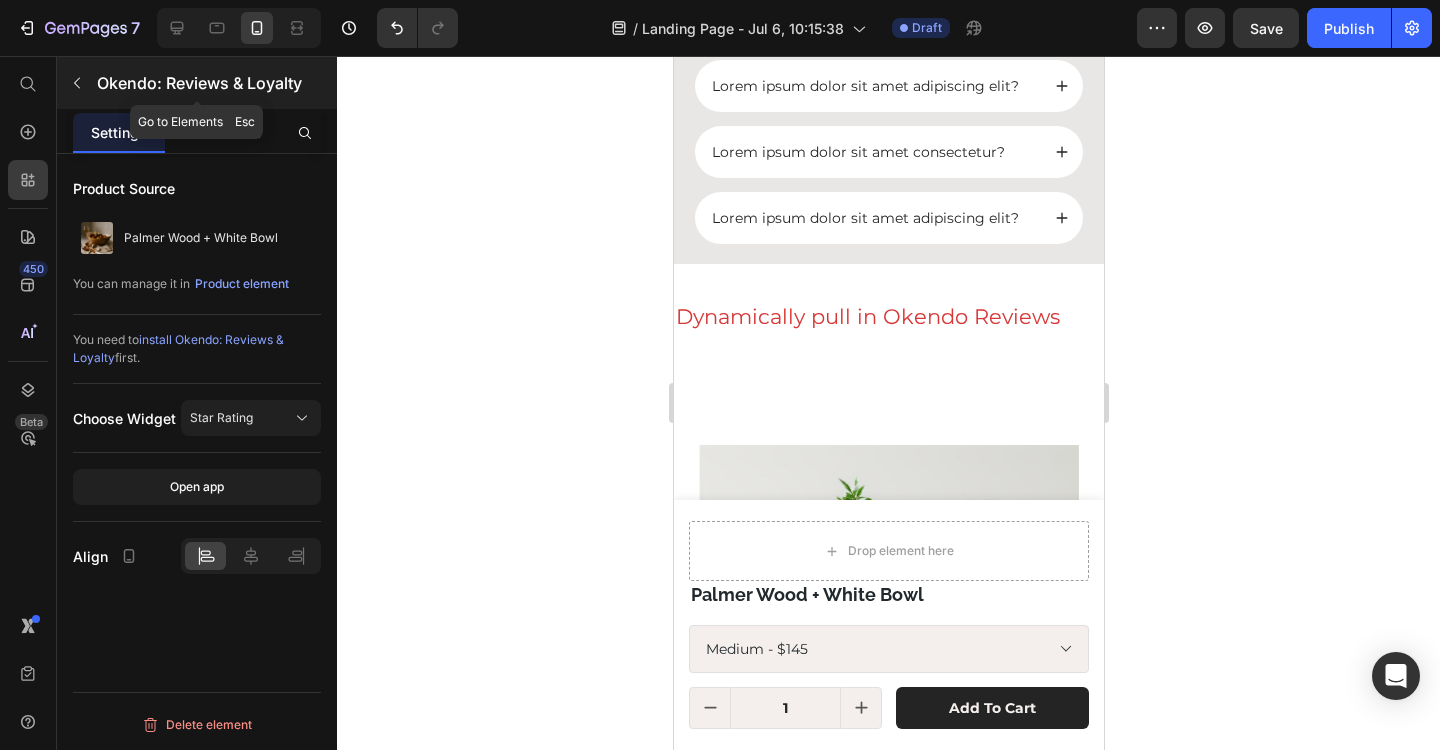 click 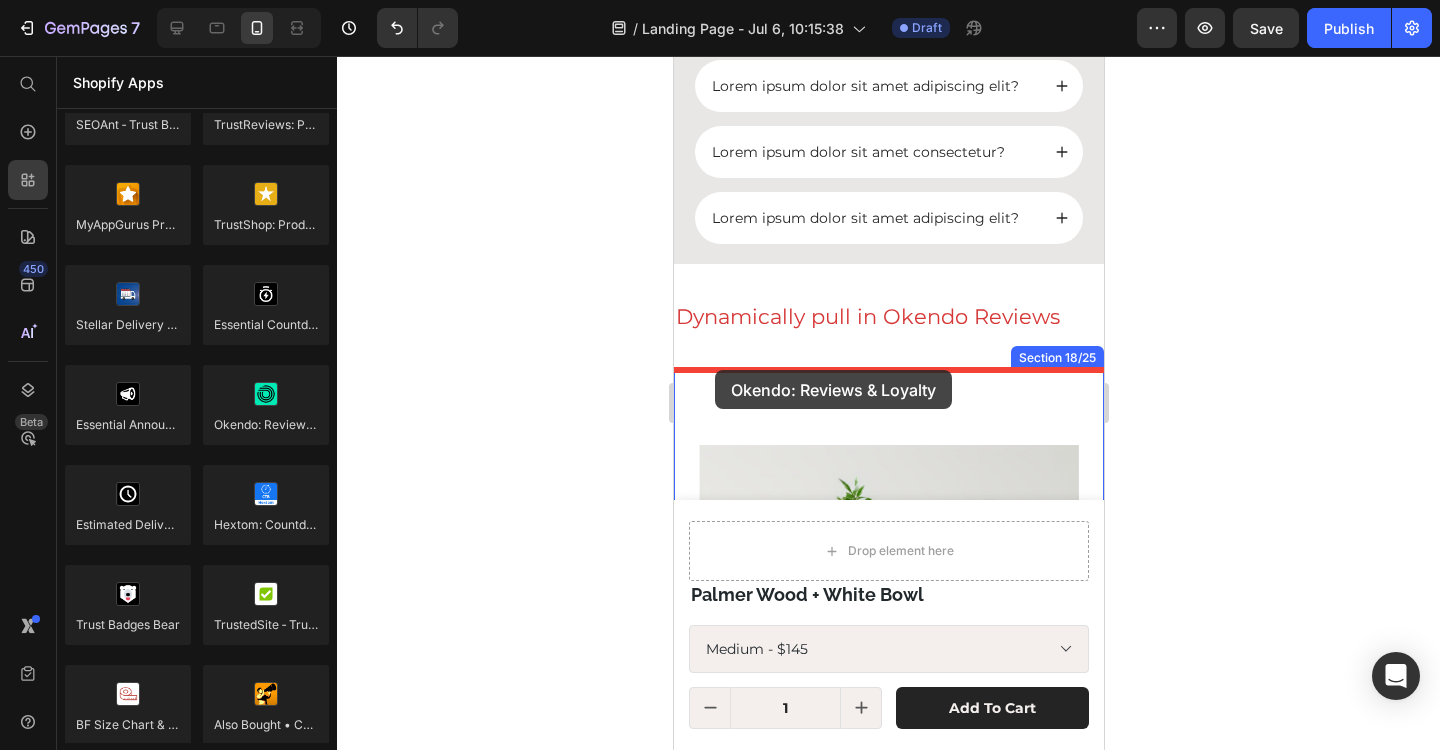 drag, startPoint x: 928, startPoint y: 471, endPoint x: 714, endPoint y: 374, distance: 234.95744 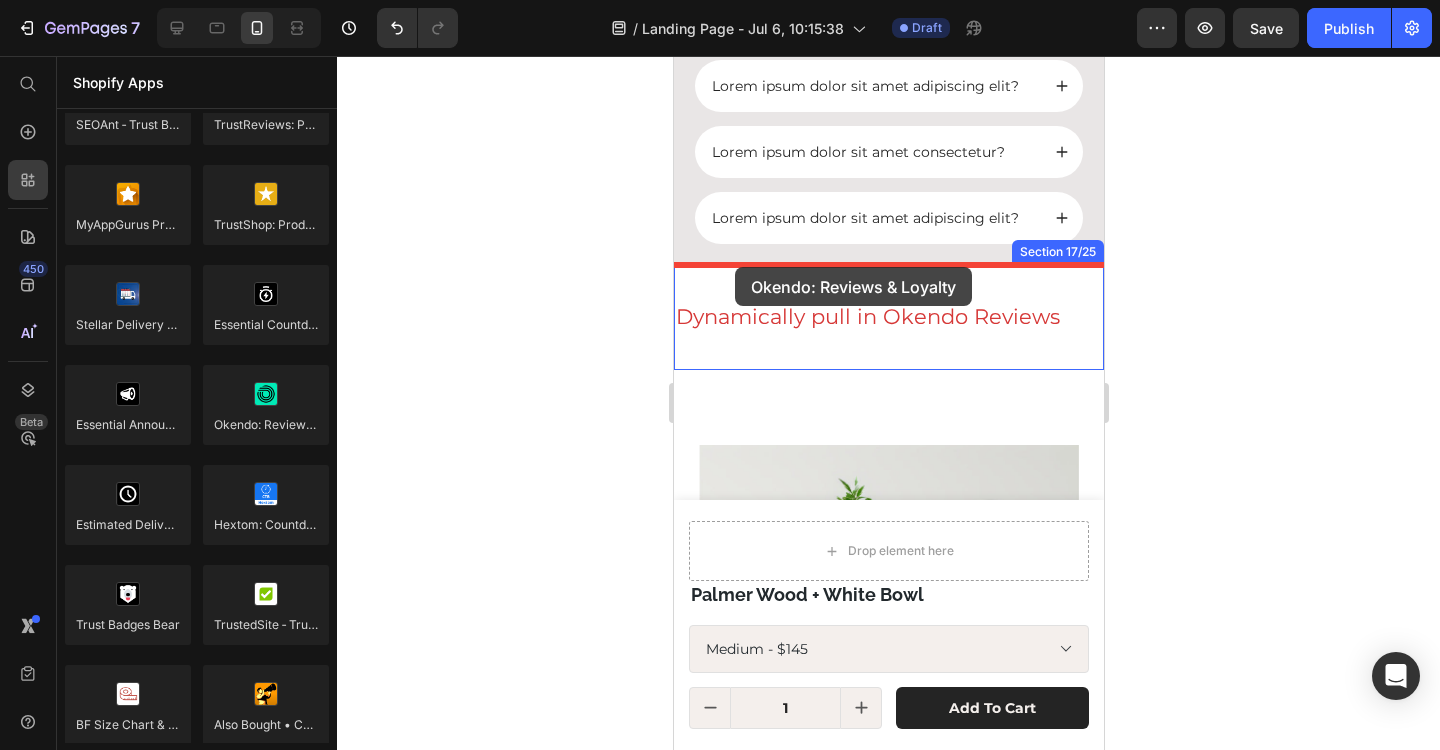 drag, startPoint x: 947, startPoint y: 472, endPoint x: 734, endPoint y: 267, distance: 295.62476 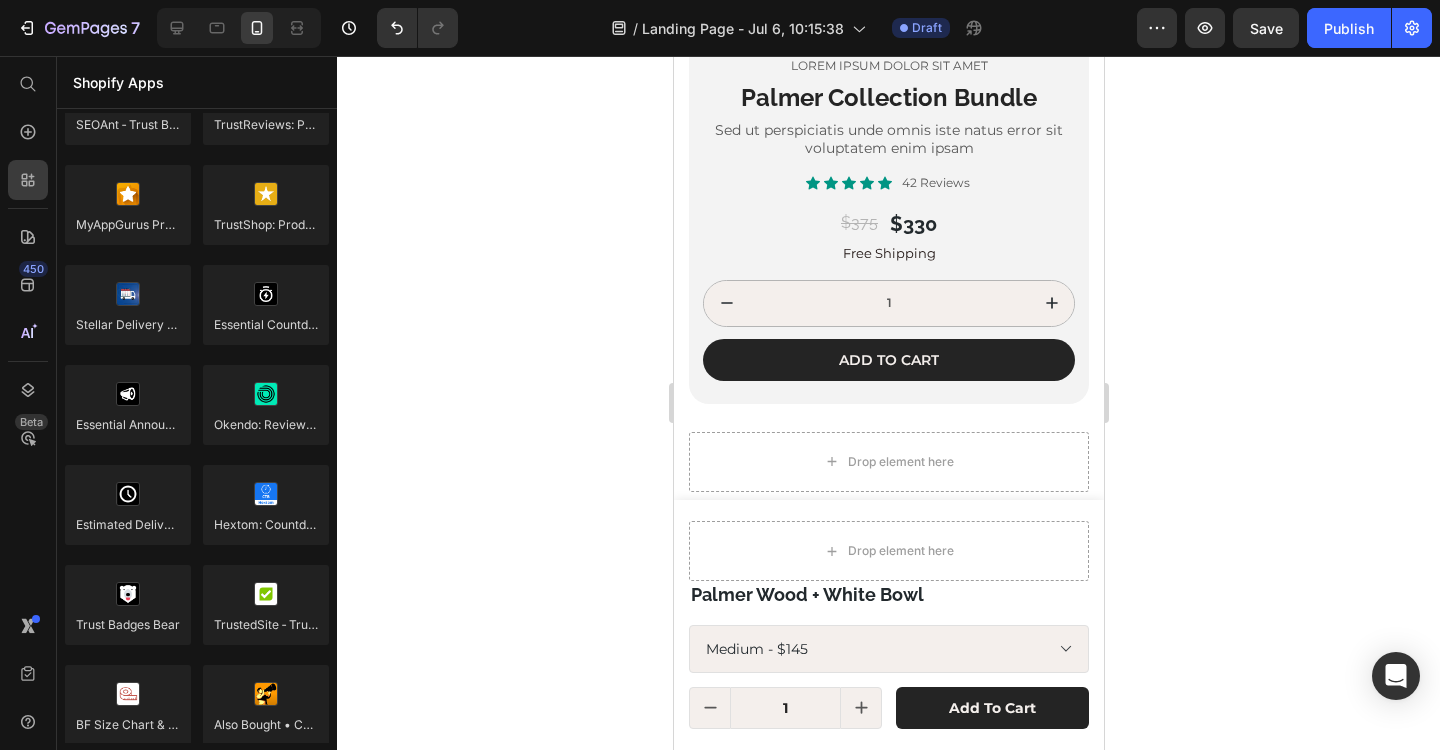 scroll, scrollTop: 5490, scrollLeft: 0, axis: vertical 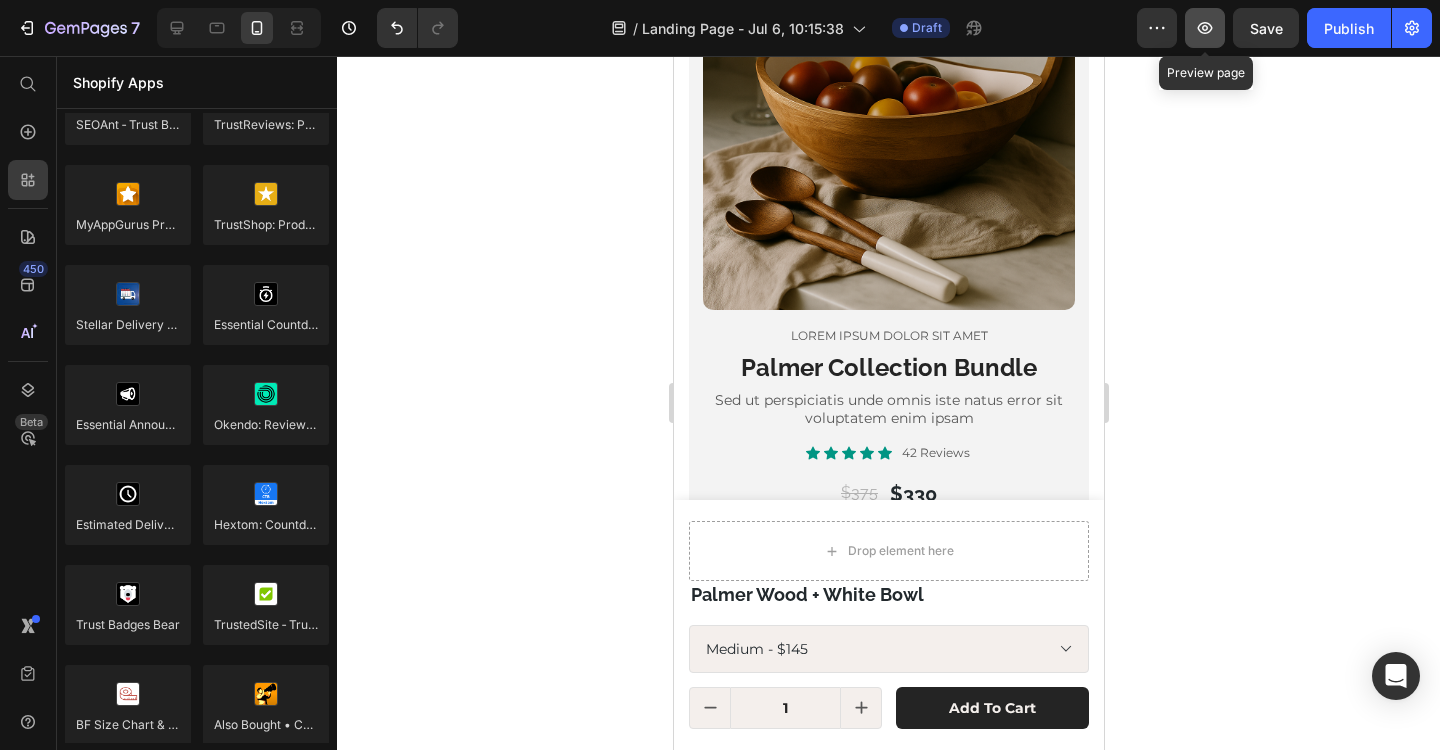 click 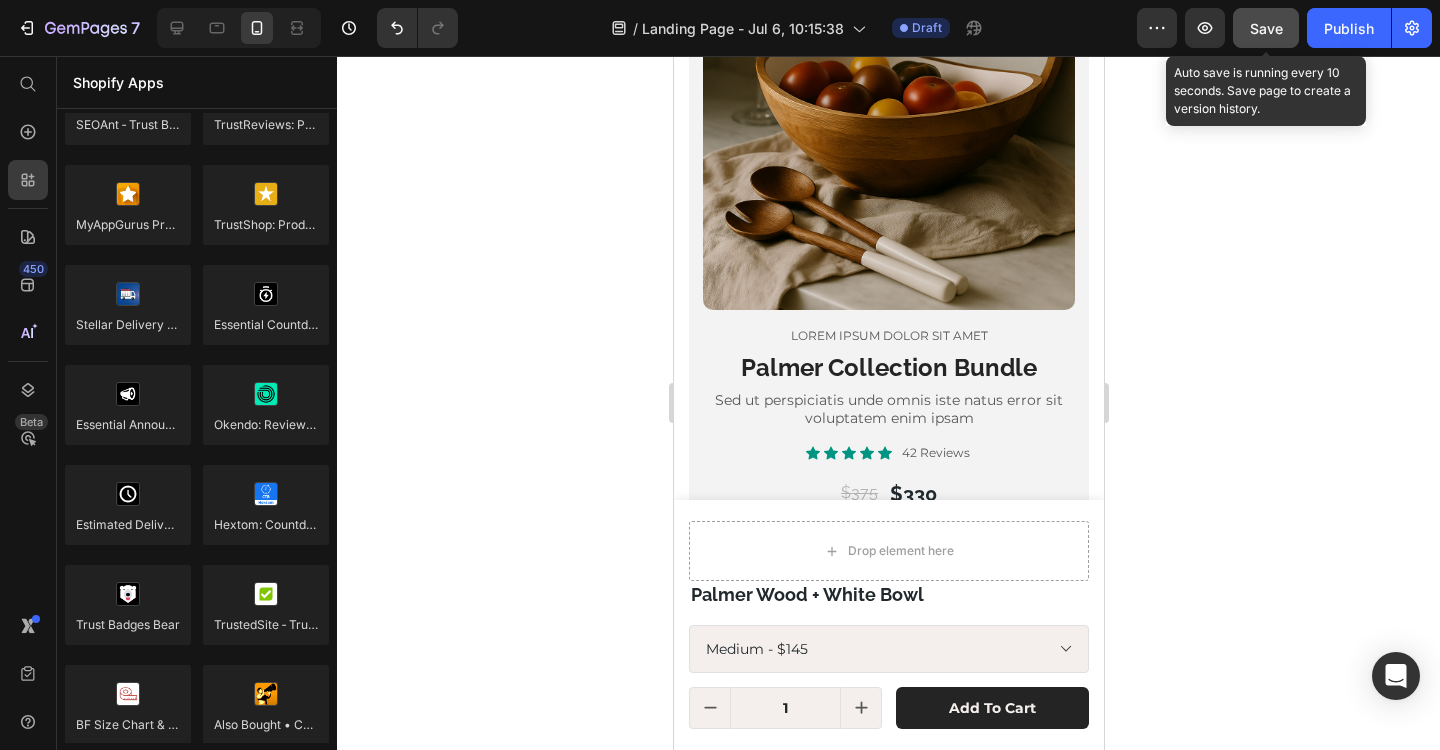 click on "Save" at bounding box center (1266, 28) 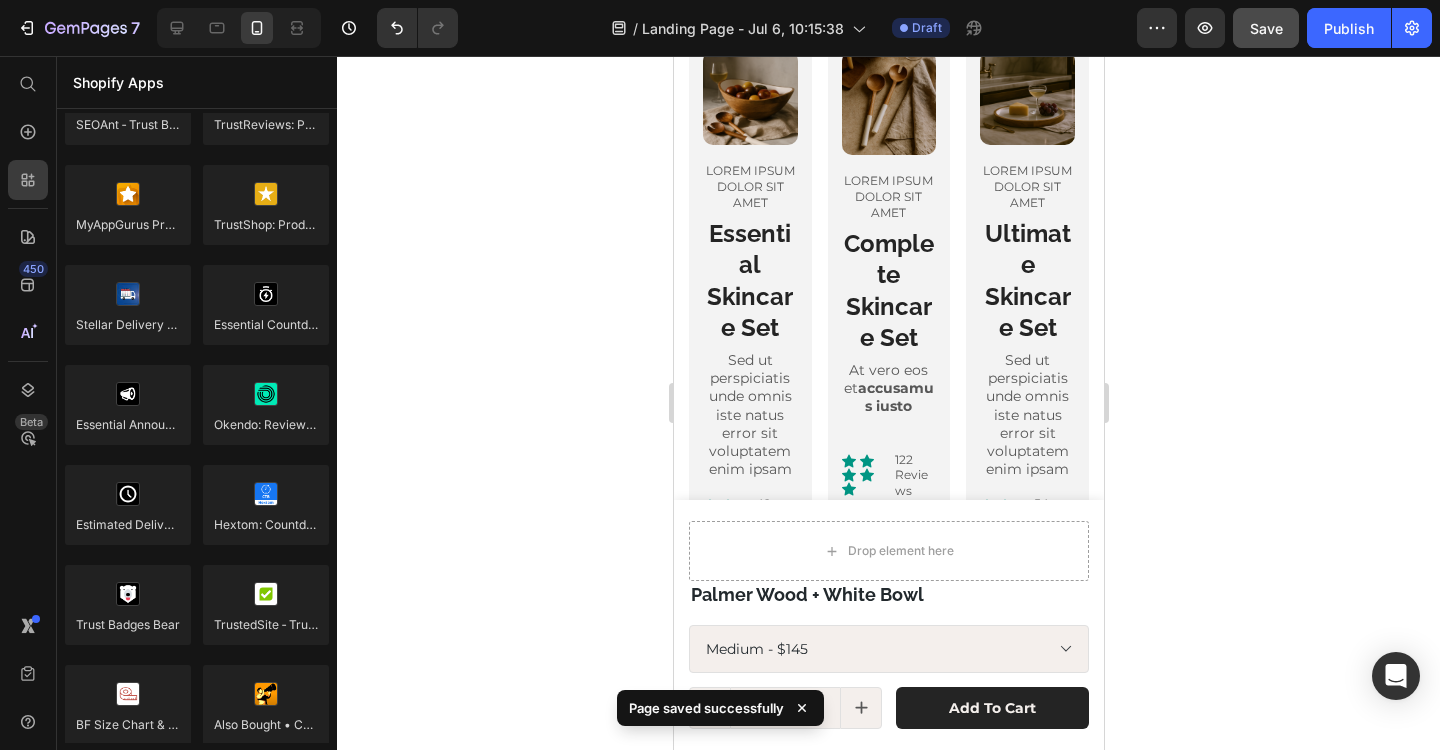 select on "Medium" 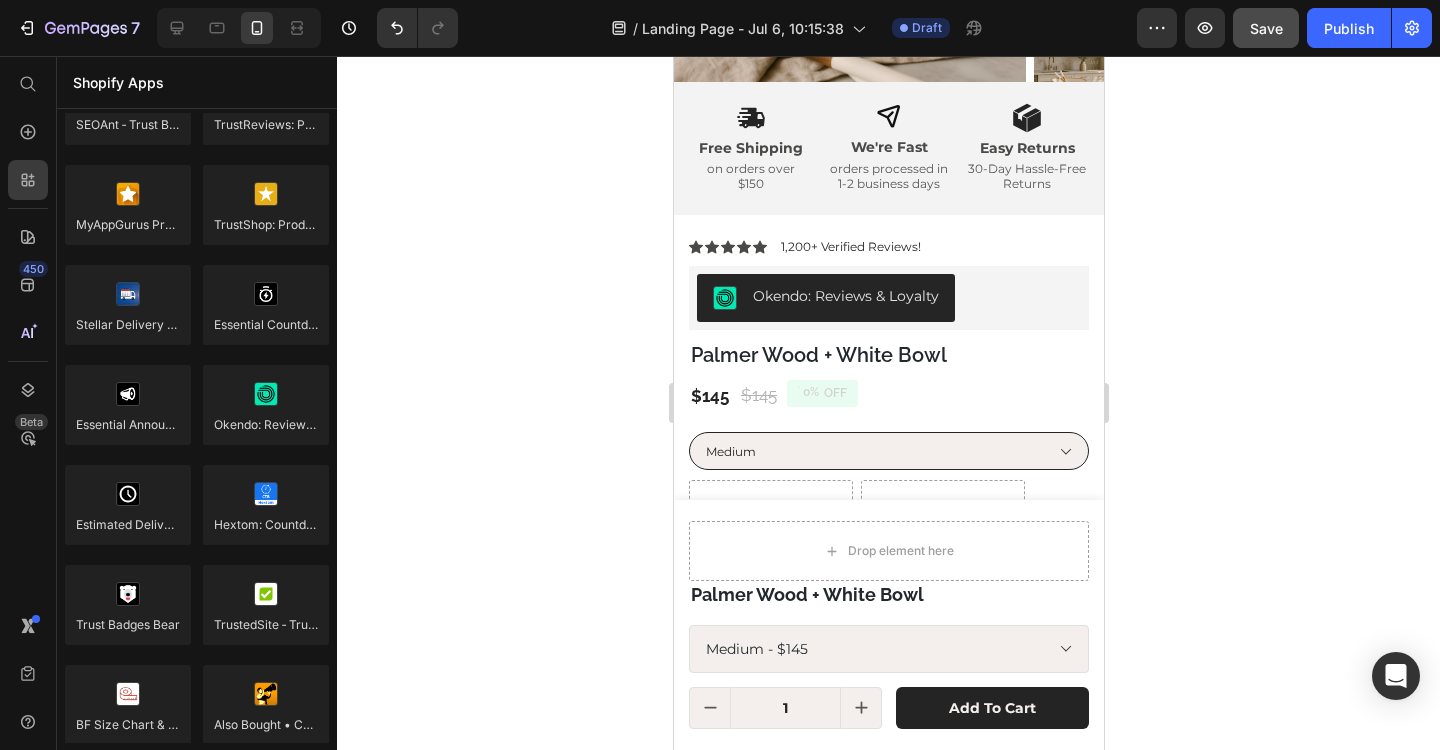scroll, scrollTop: 2316, scrollLeft: 0, axis: vertical 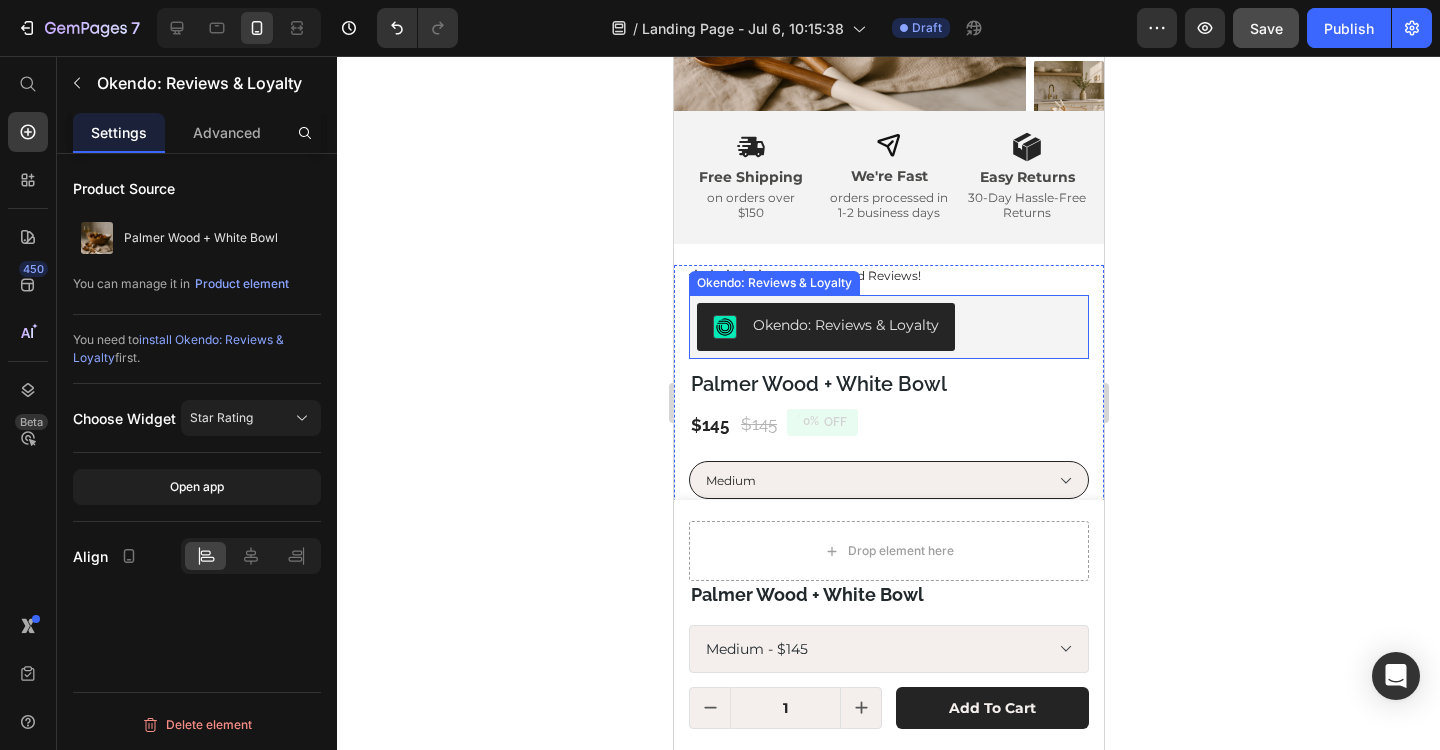 click on "Okendo: Reviews & Loyalty" at bounding box center [845, 325] 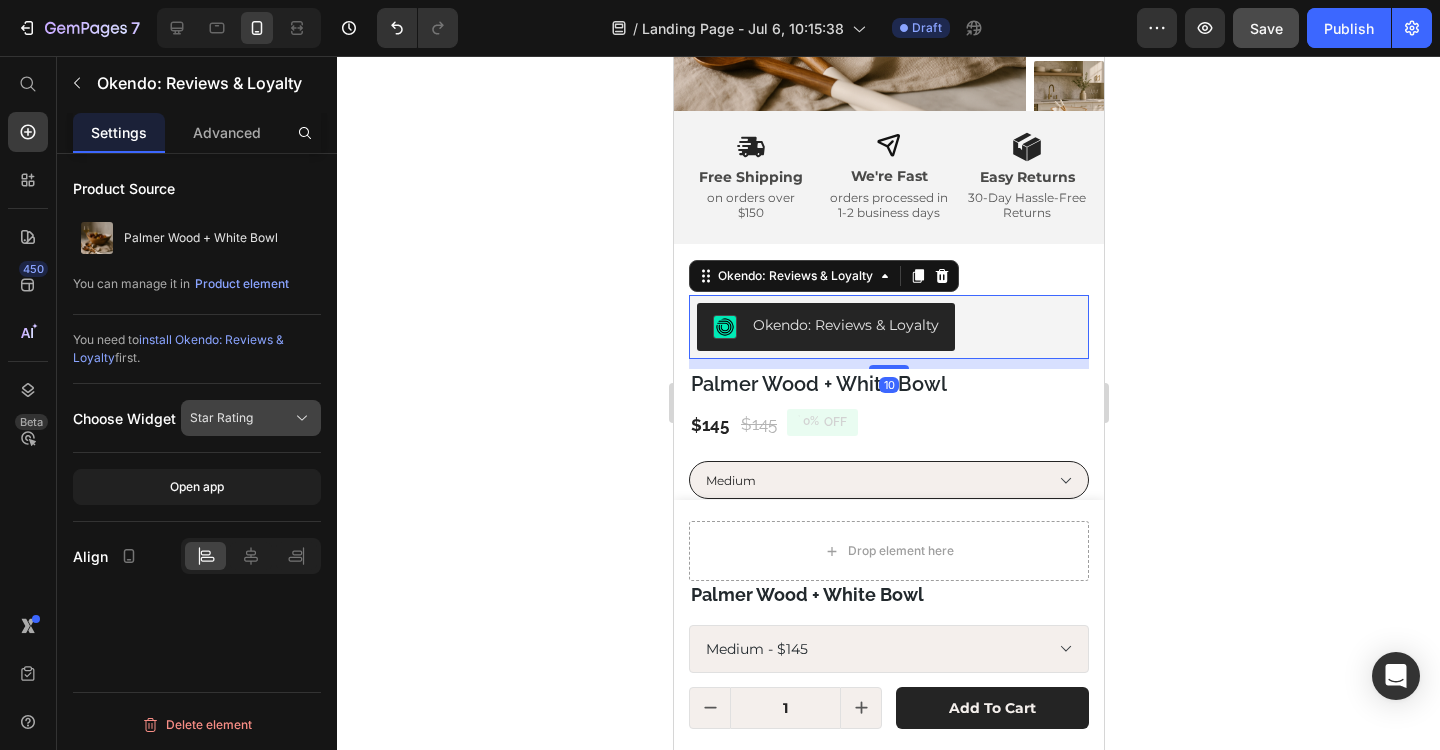 click on "Star Rating" 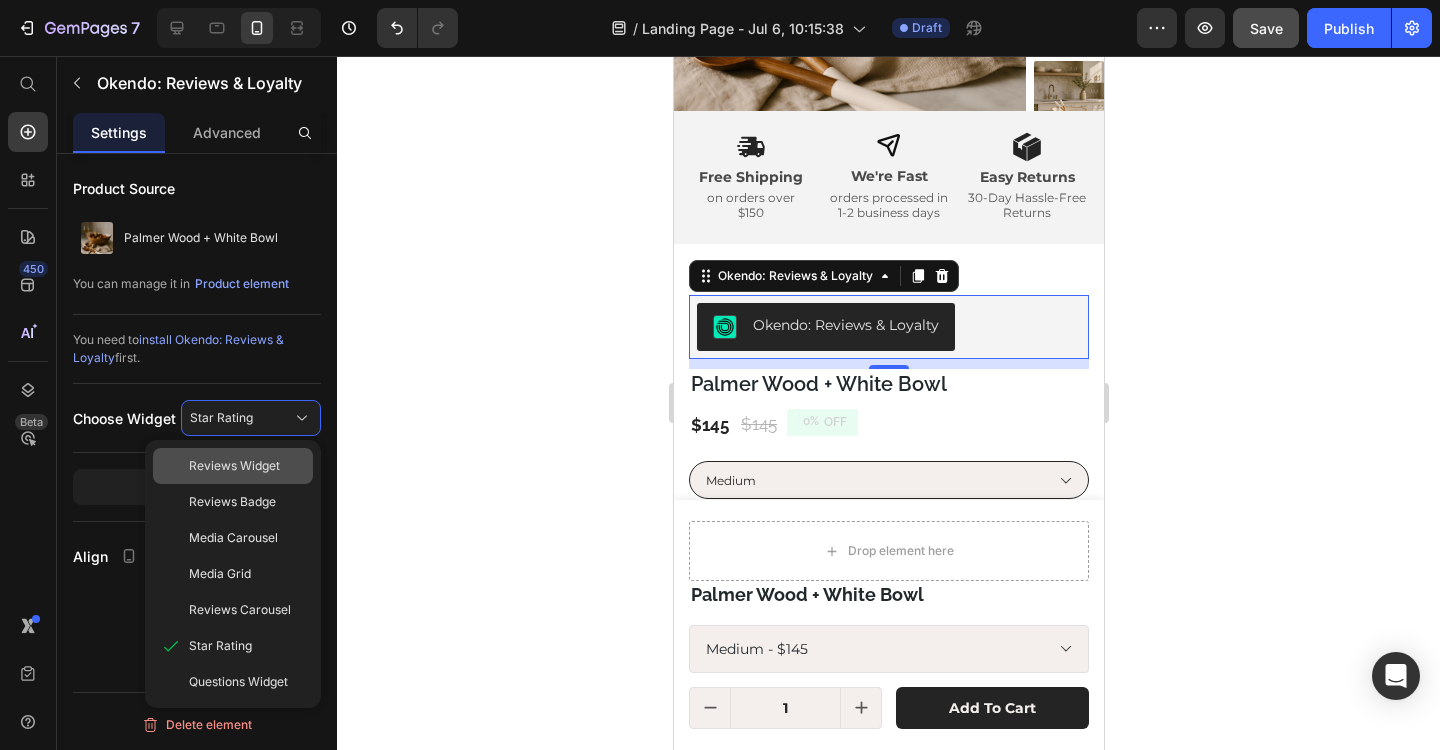 click on "Reviews Widget" at bounding box center [234, 466] 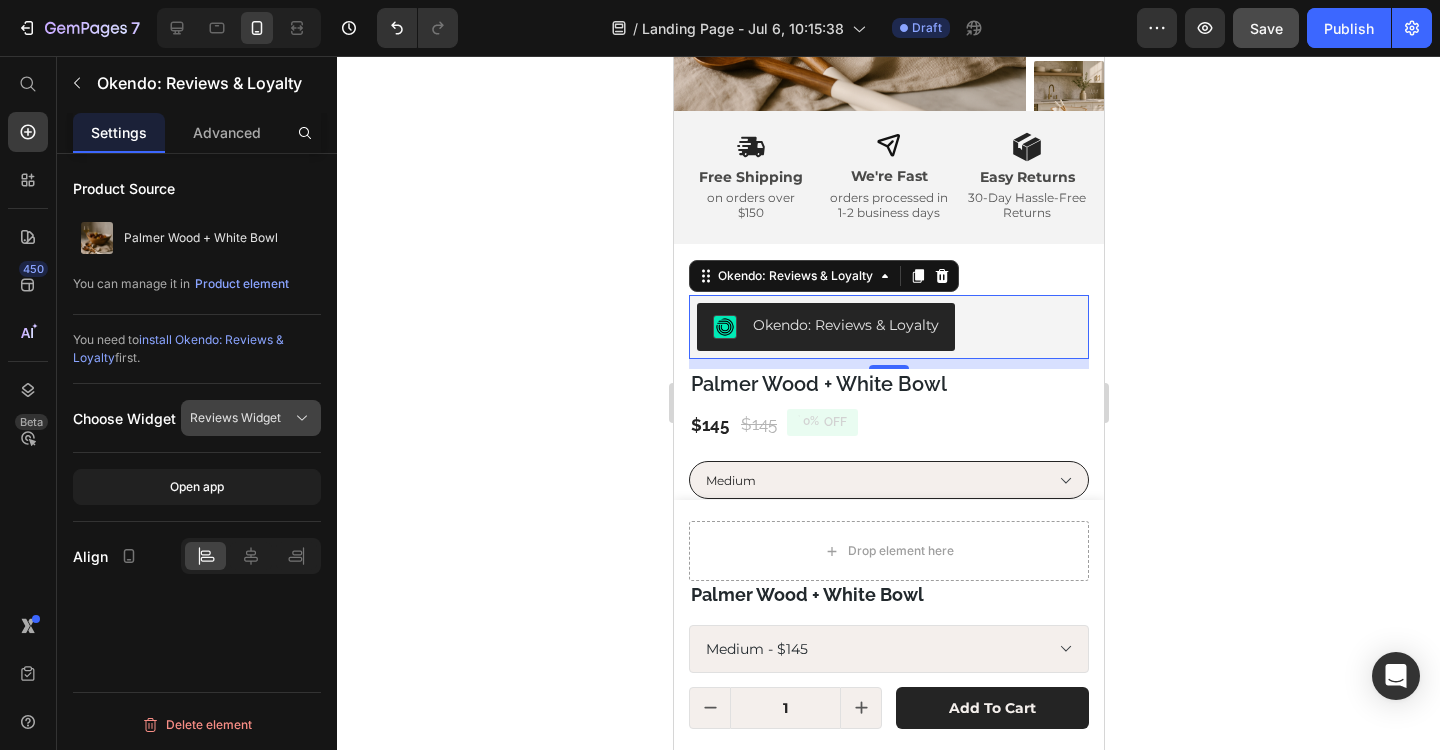 click 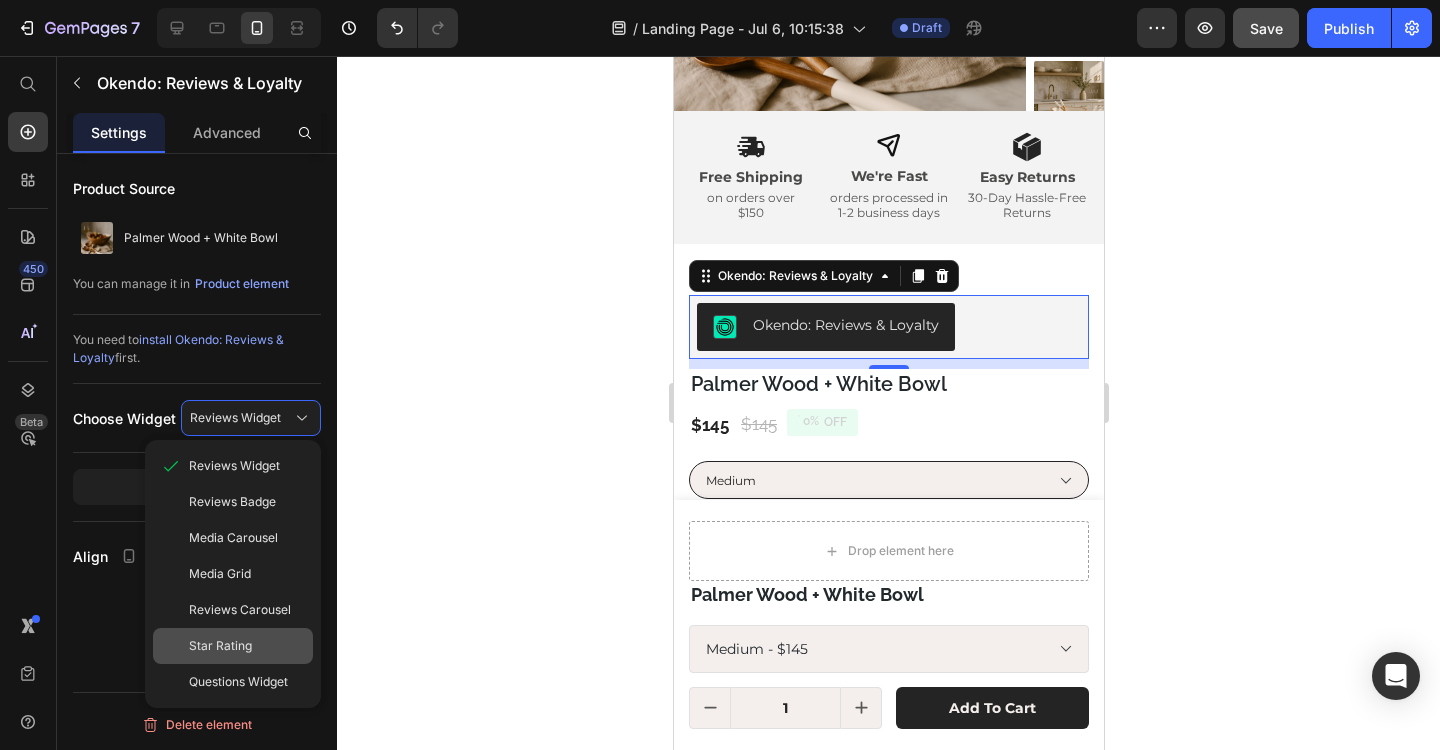 click on "Star Rating" at bounding box center [220, 646] 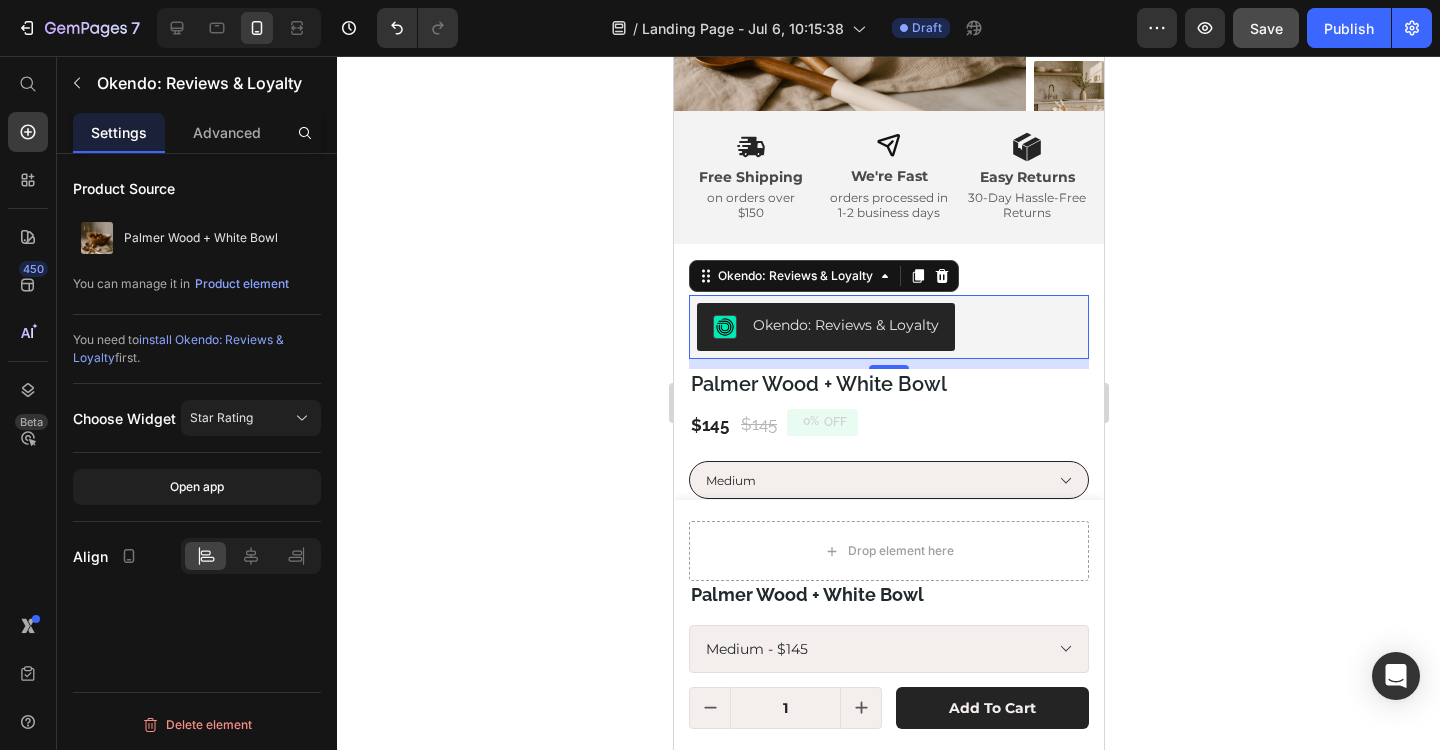 click 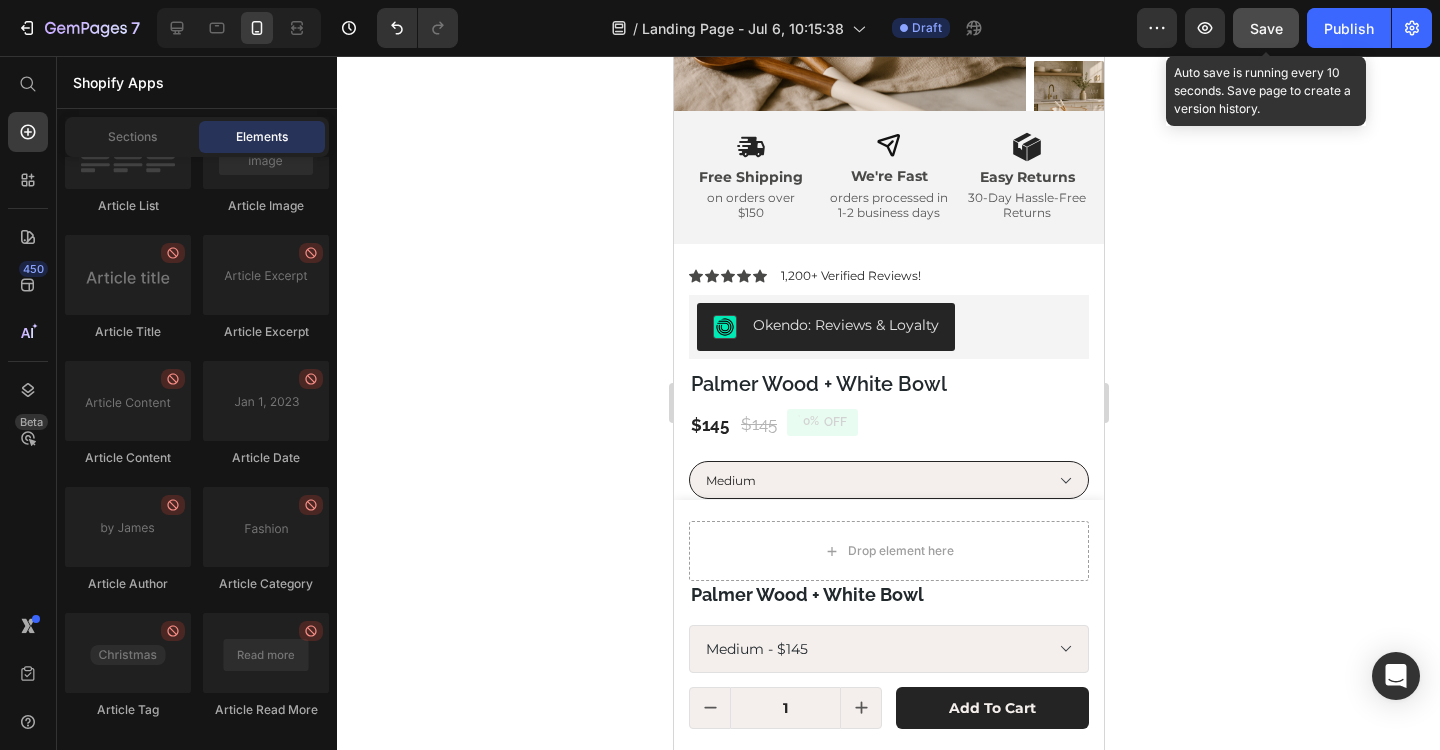 click on "Save" at bounding box center [1266, 28] 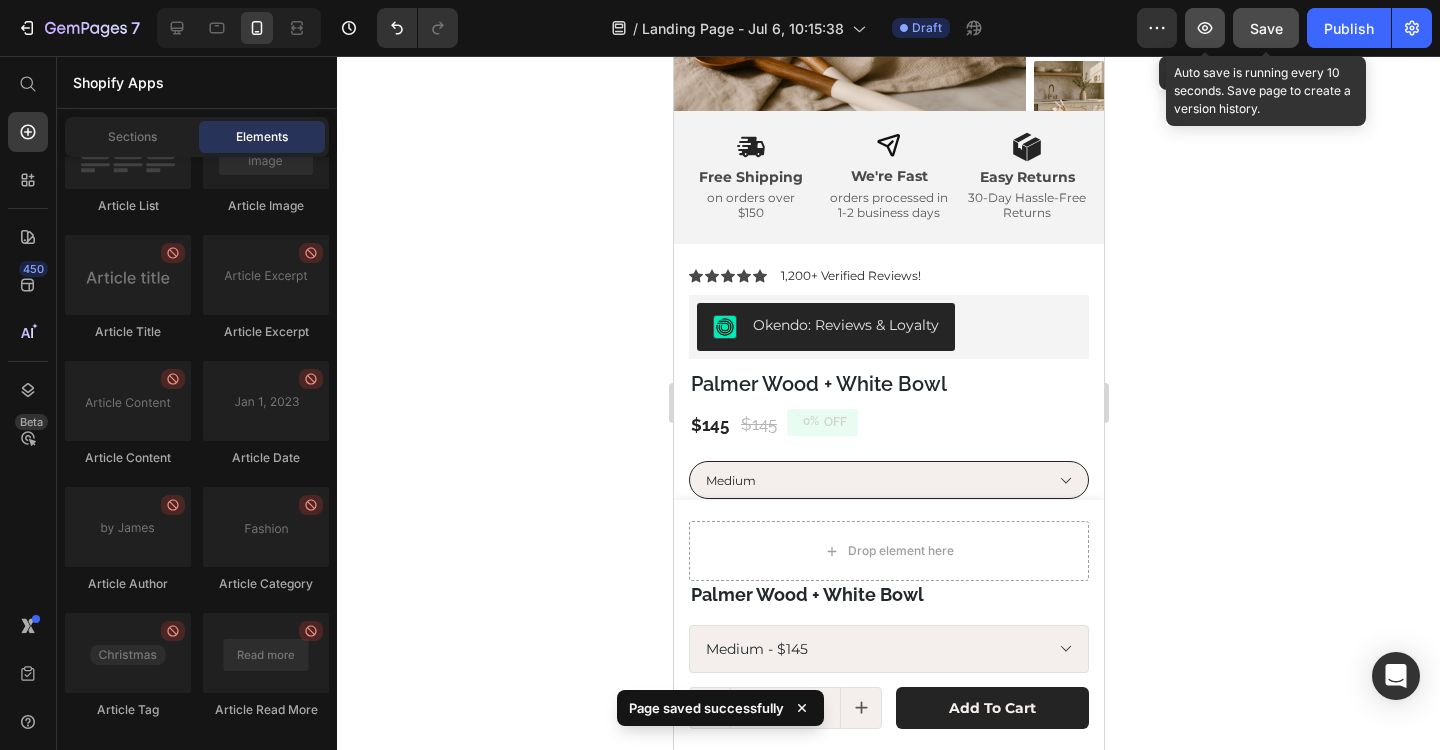 click 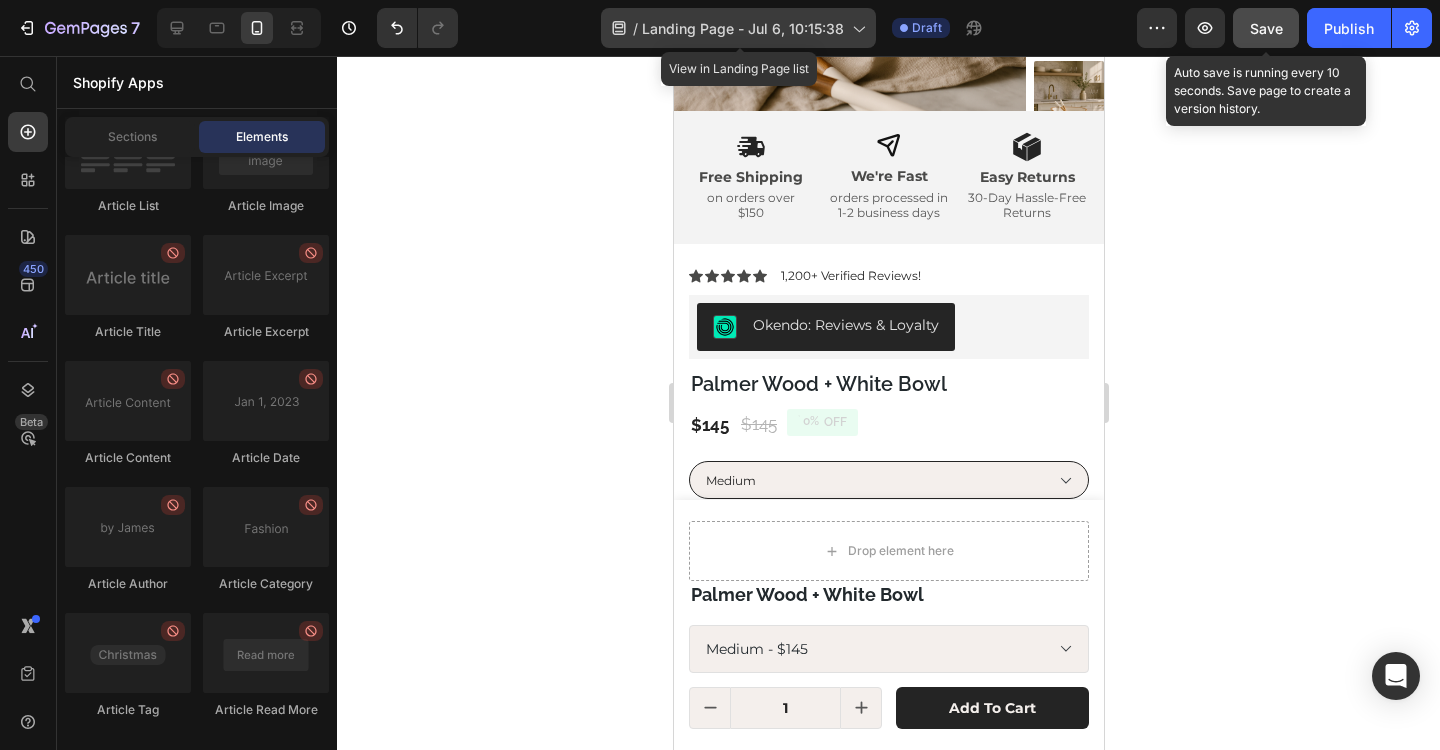 click on "Landing Page - Jul 6, 10:15:38" at bounding box center [743, 28] 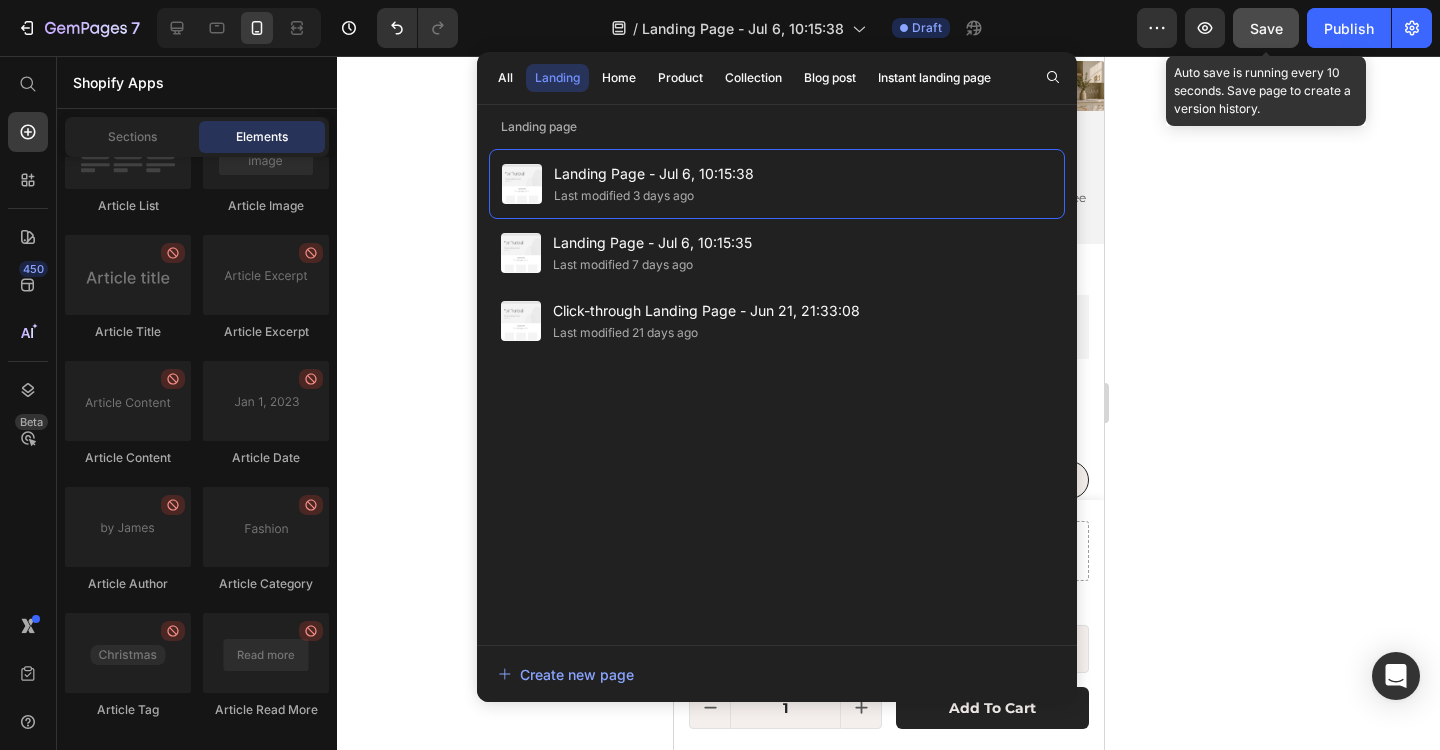 click 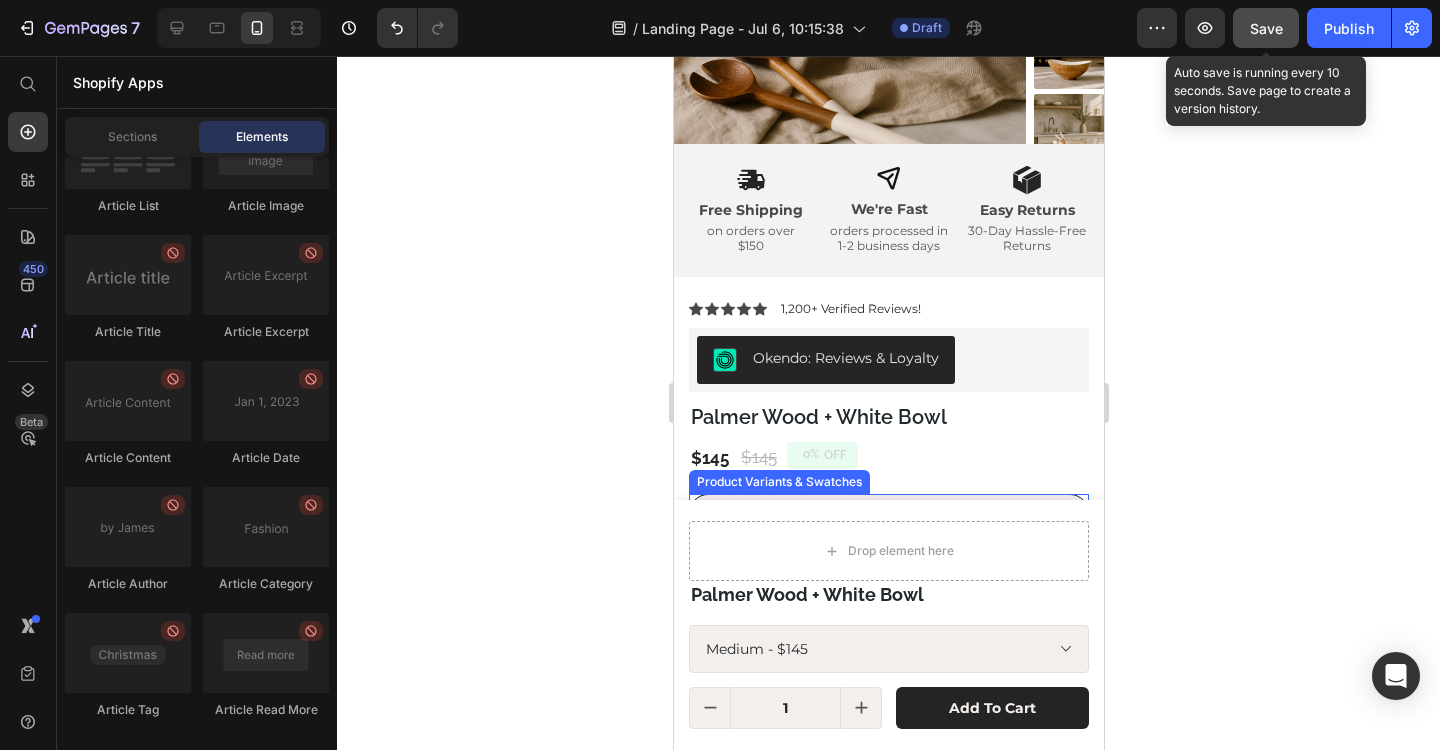 scroll, scrollTop: 2276, scrollLeft: 0, axis: vertical 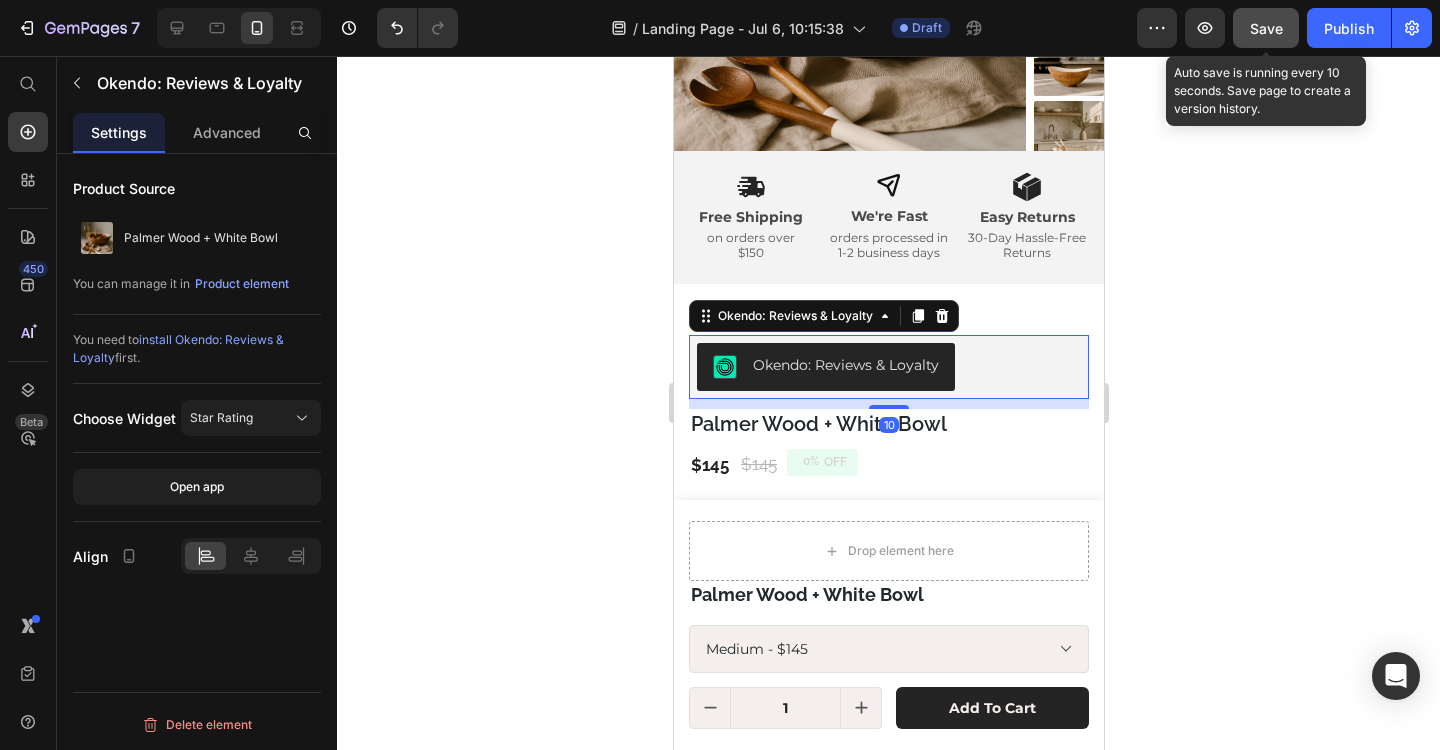 click on "Okendo: Reviews & Loyalty" at bounding box center [845, 365] 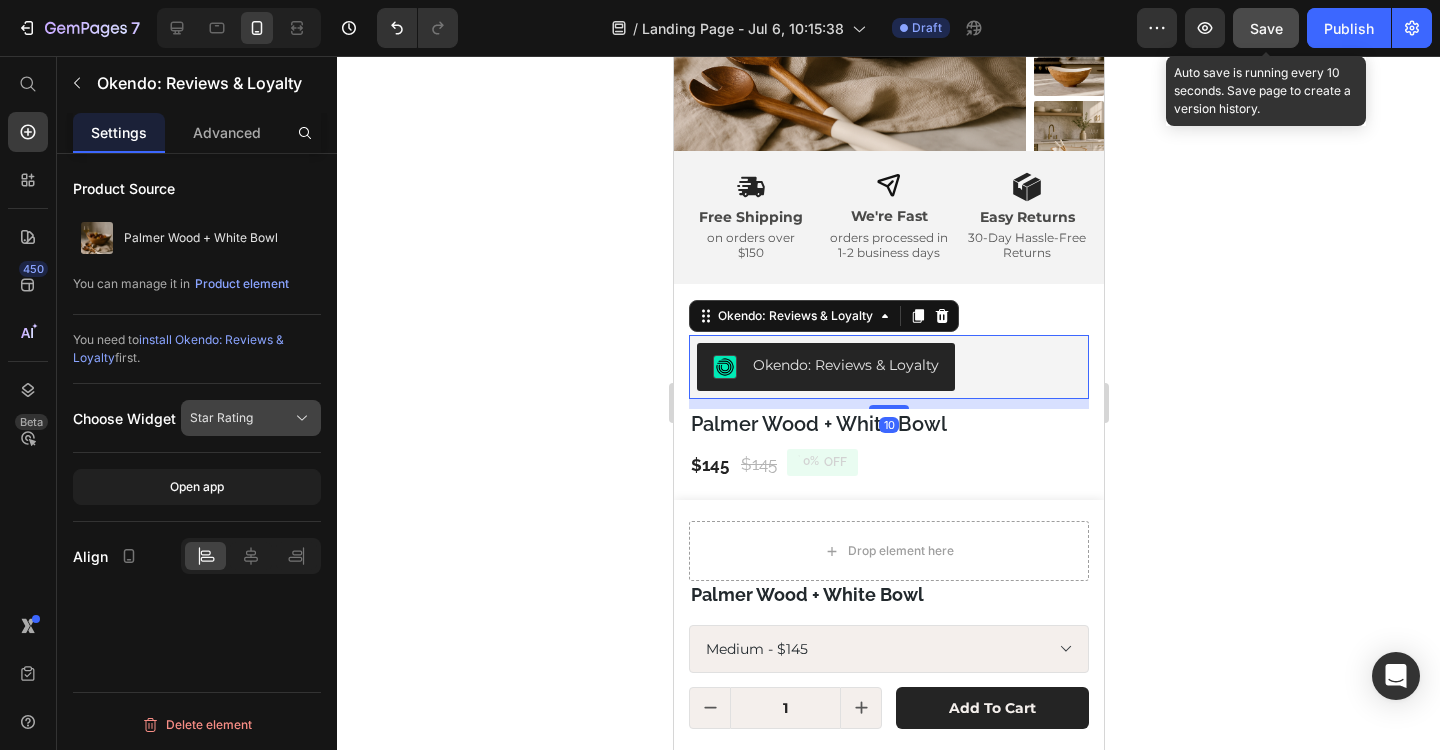 click on "Star Rating" 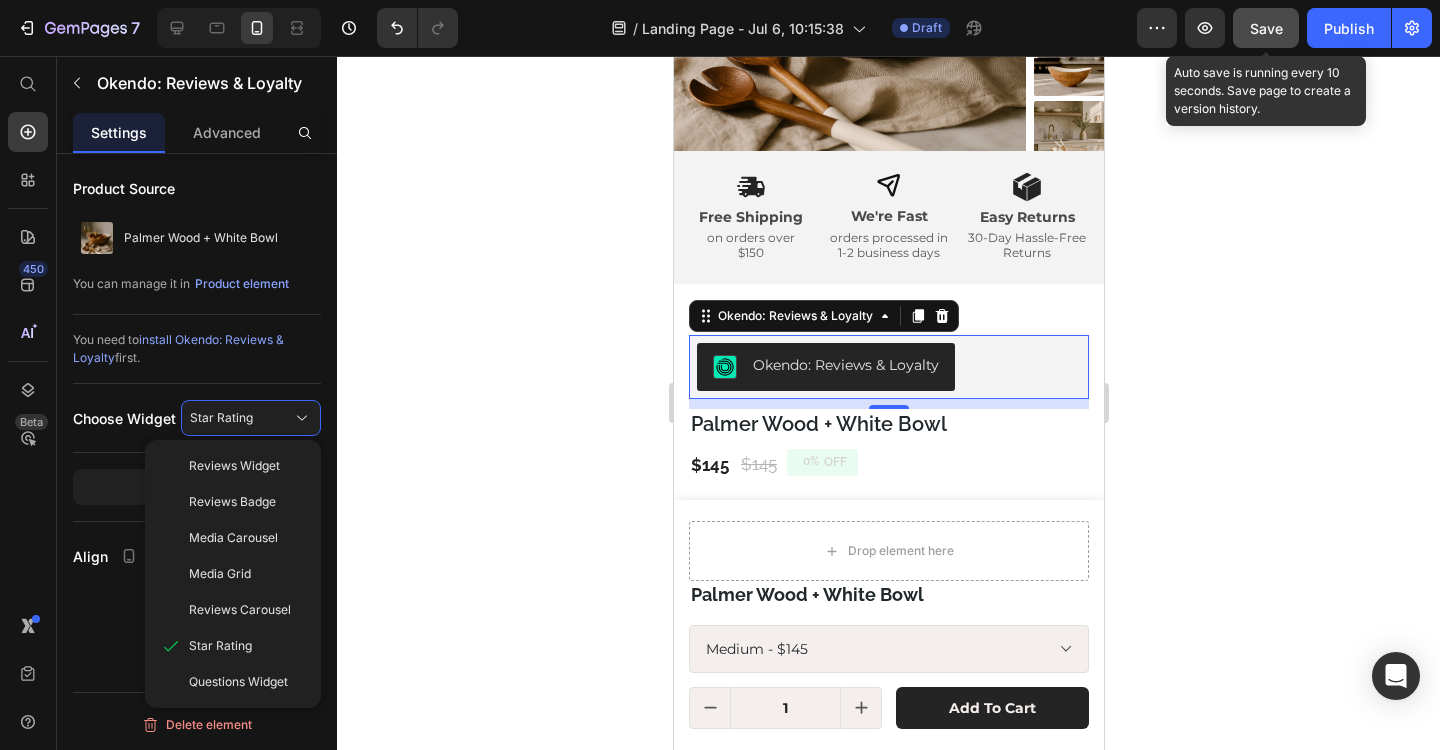 click on "Product Source Palmer Wood + White Bowl  You can manage it in   Product element   You need to  install Okendo: Reviews & Loyalty  first.  Choose Widget Star Rating Reviews Widget Reviews Badge Media Carousel Media Grid Reviews Carousel Star Rating Questions Widget  Open app  Align  Delete element" at bounding box center (197, 480) 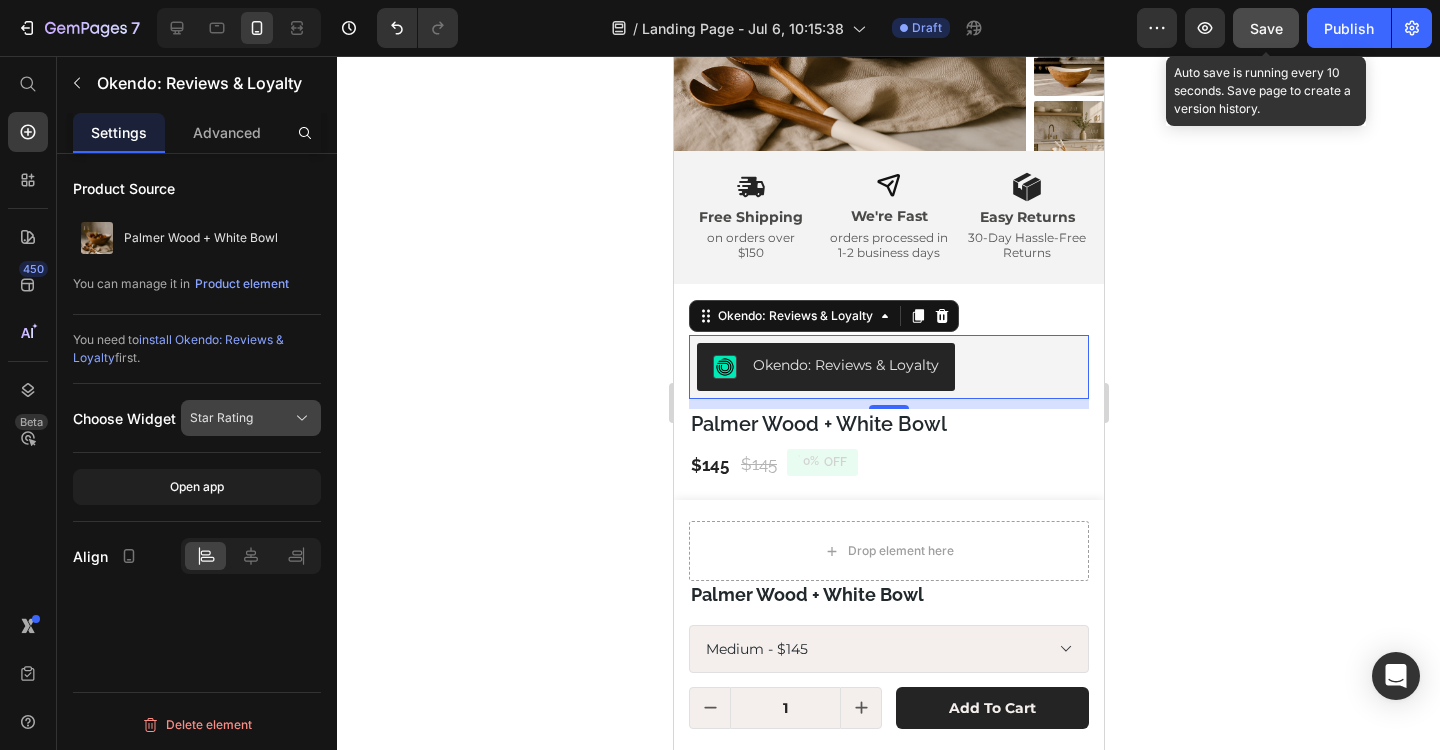 click on "Star Rating" at bounding box center [221, 418] 